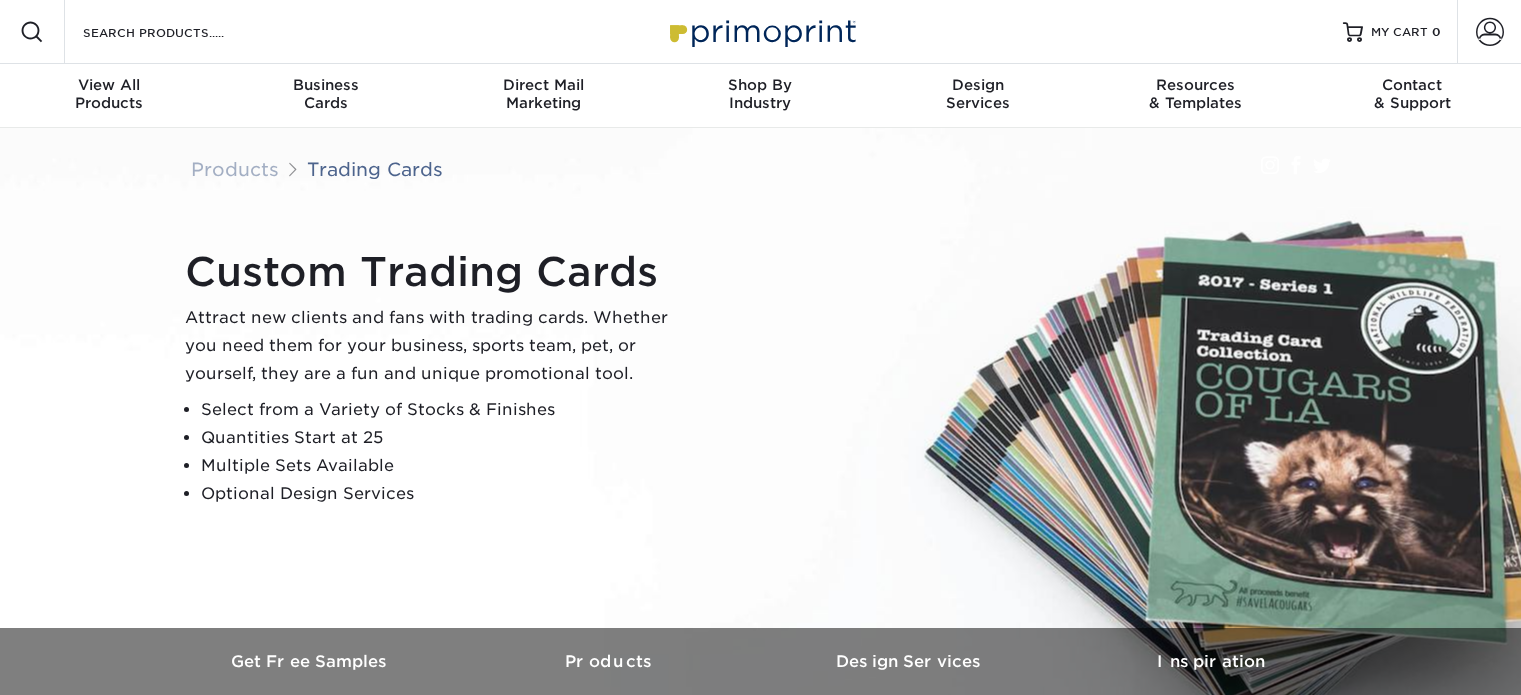 scroll, scrollTop: 0, scrollLeft: 0, axis: both 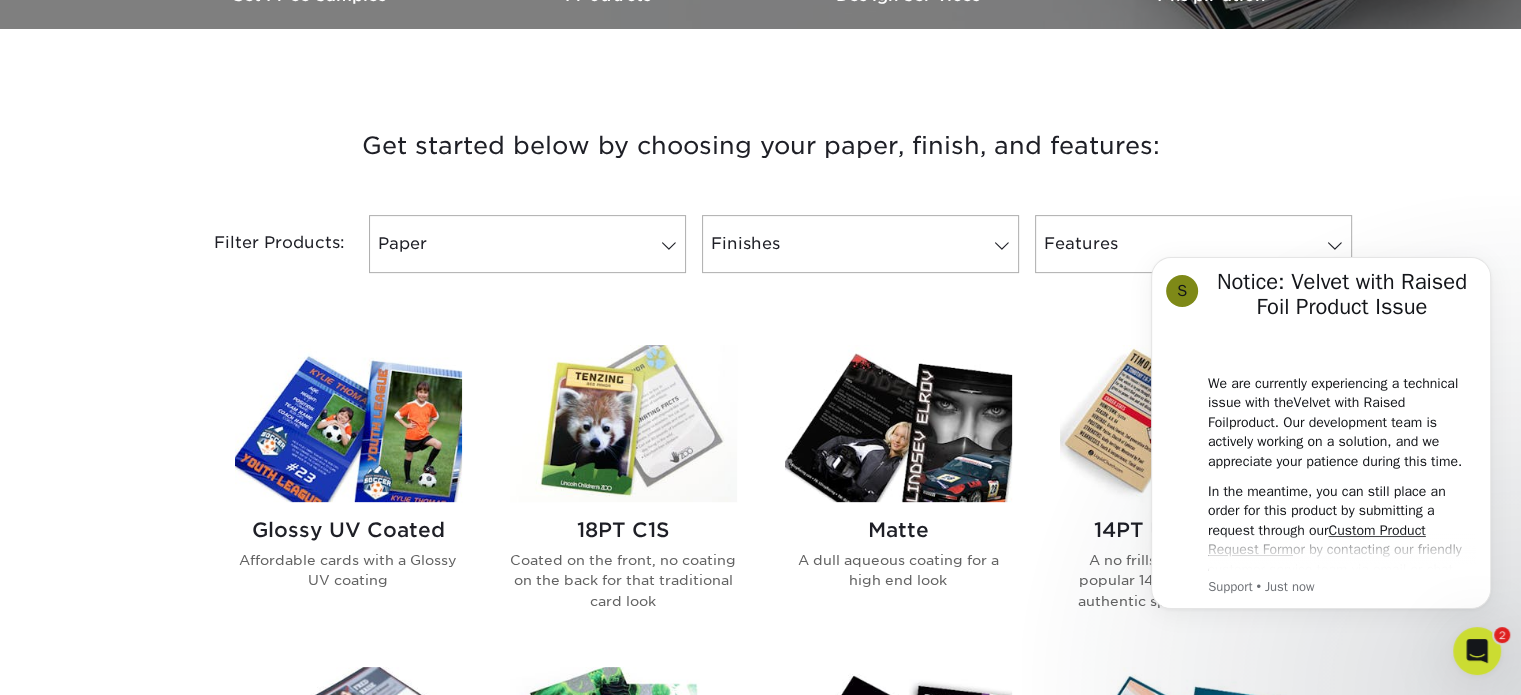 click at bounding box center (348, 423) 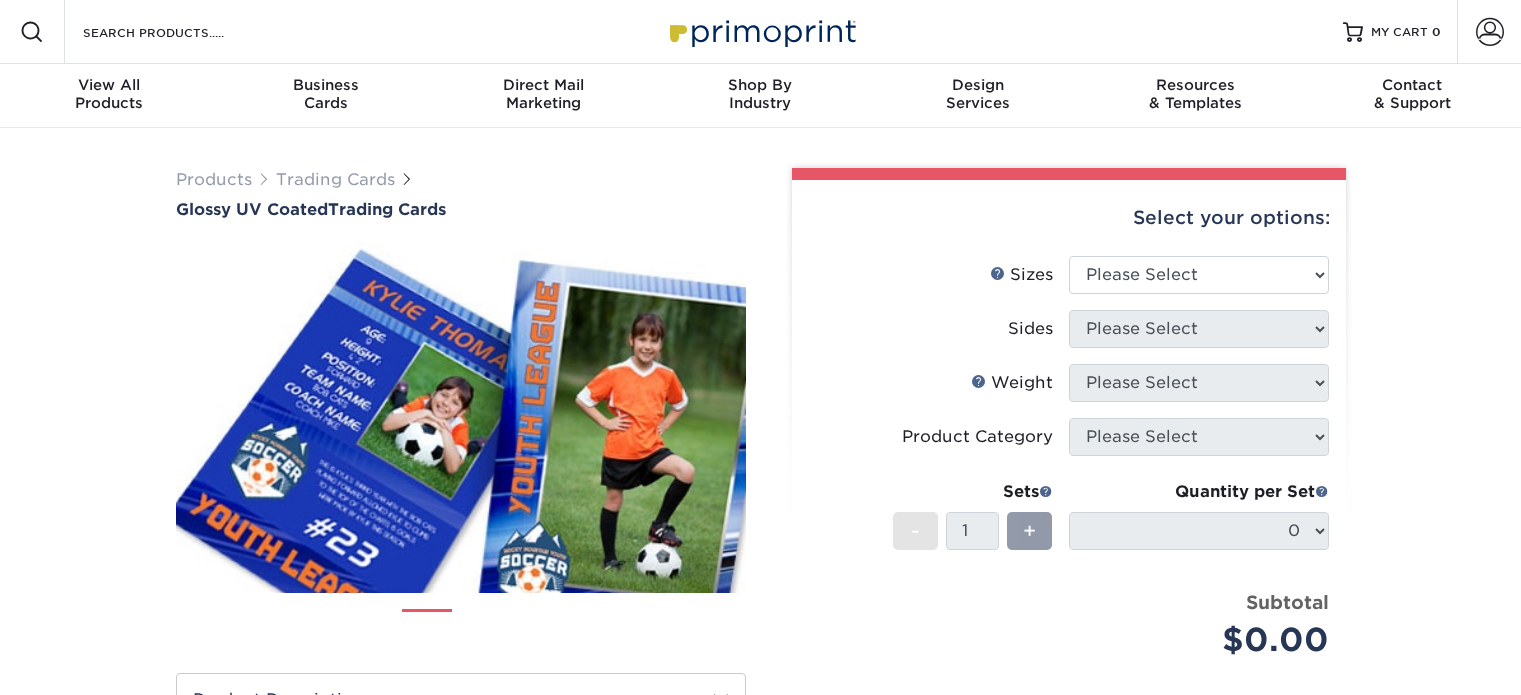 scroll, scrollTop: 0, scrollLeft: 0, axis: both 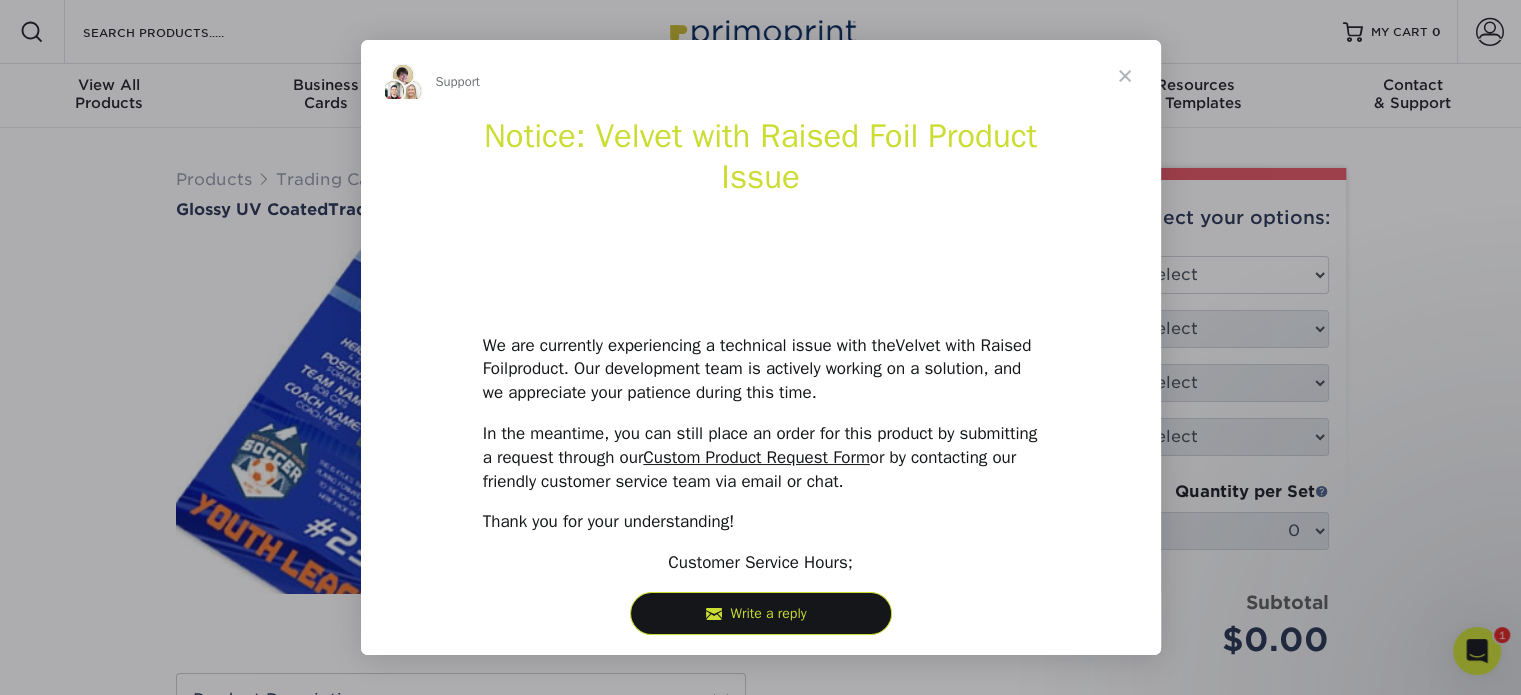click at bounding box center (1125, 76) 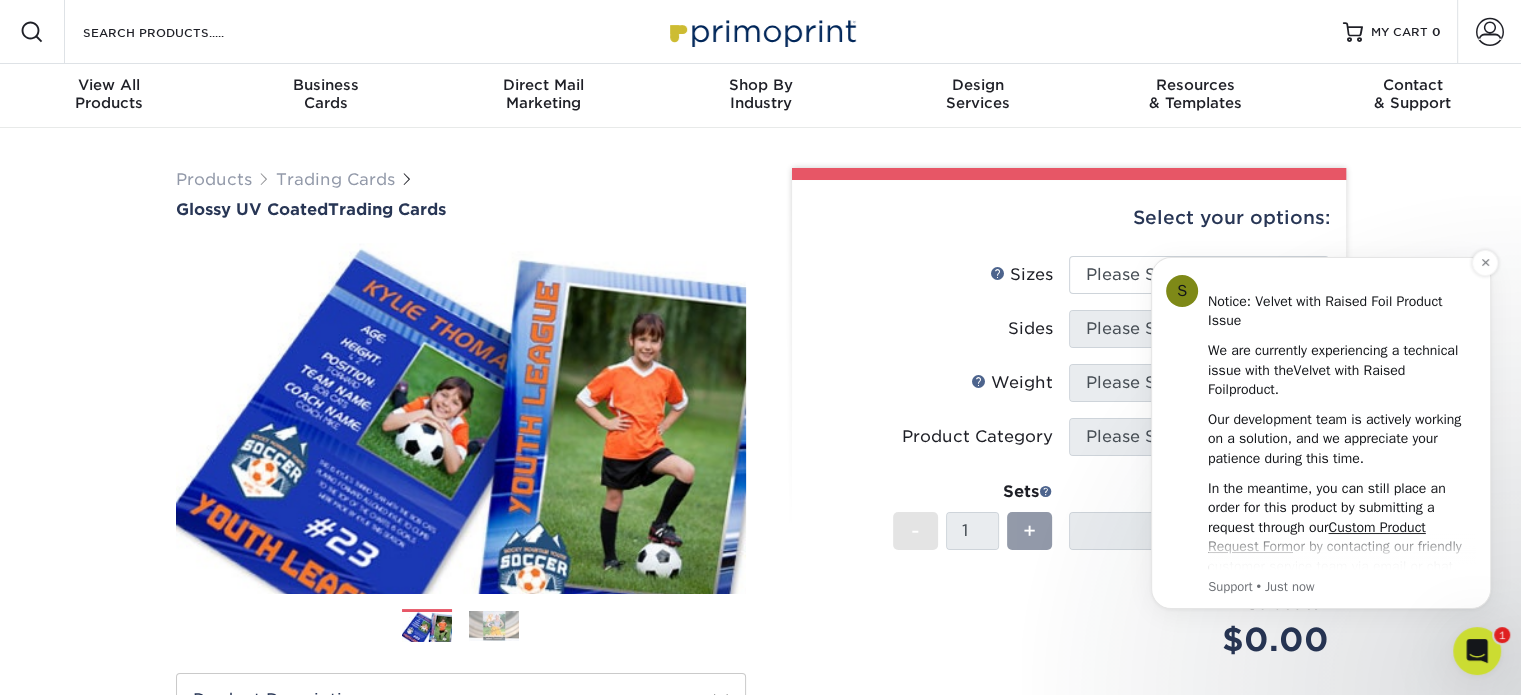 scroll, scrollTop: 0, scrollLeft: 0, axis: both 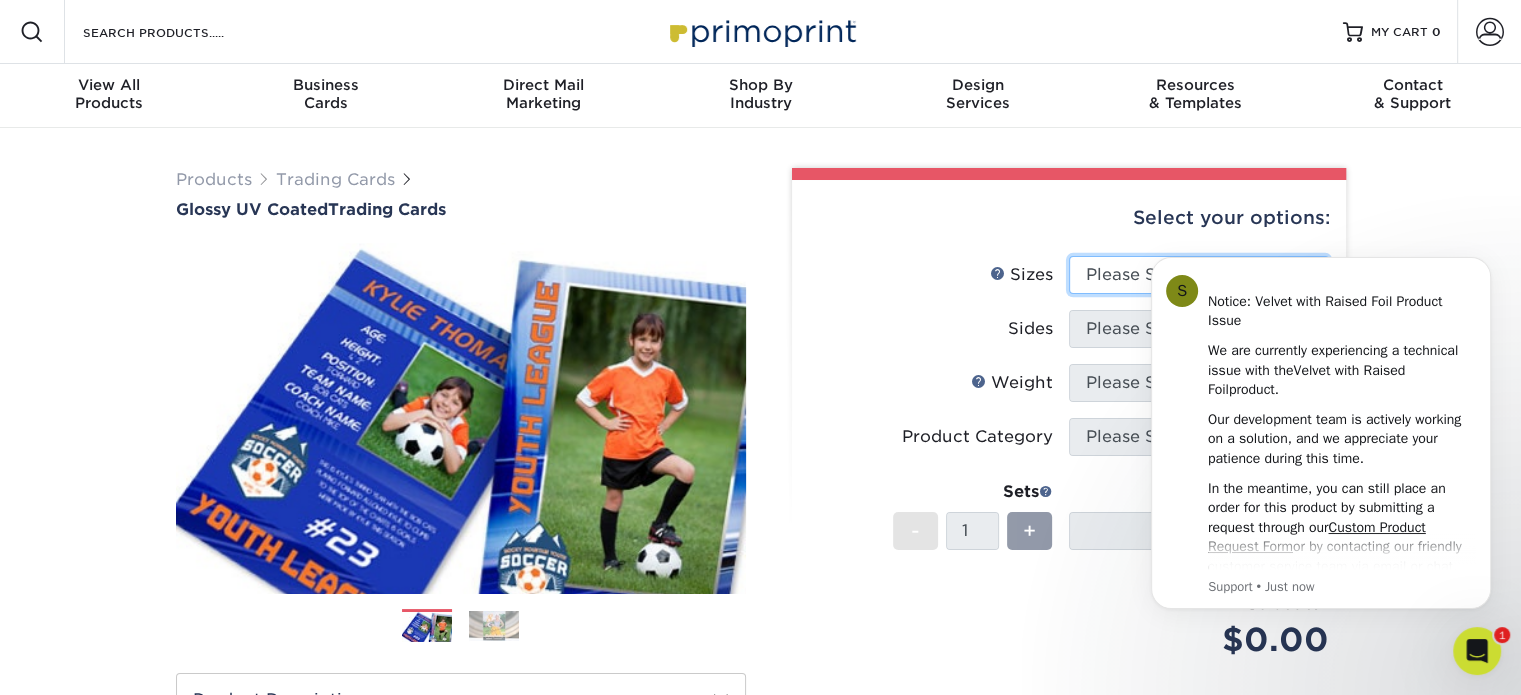 click on "Please Select
2.5" x 3.5"" at bounding box center (1199, 275) 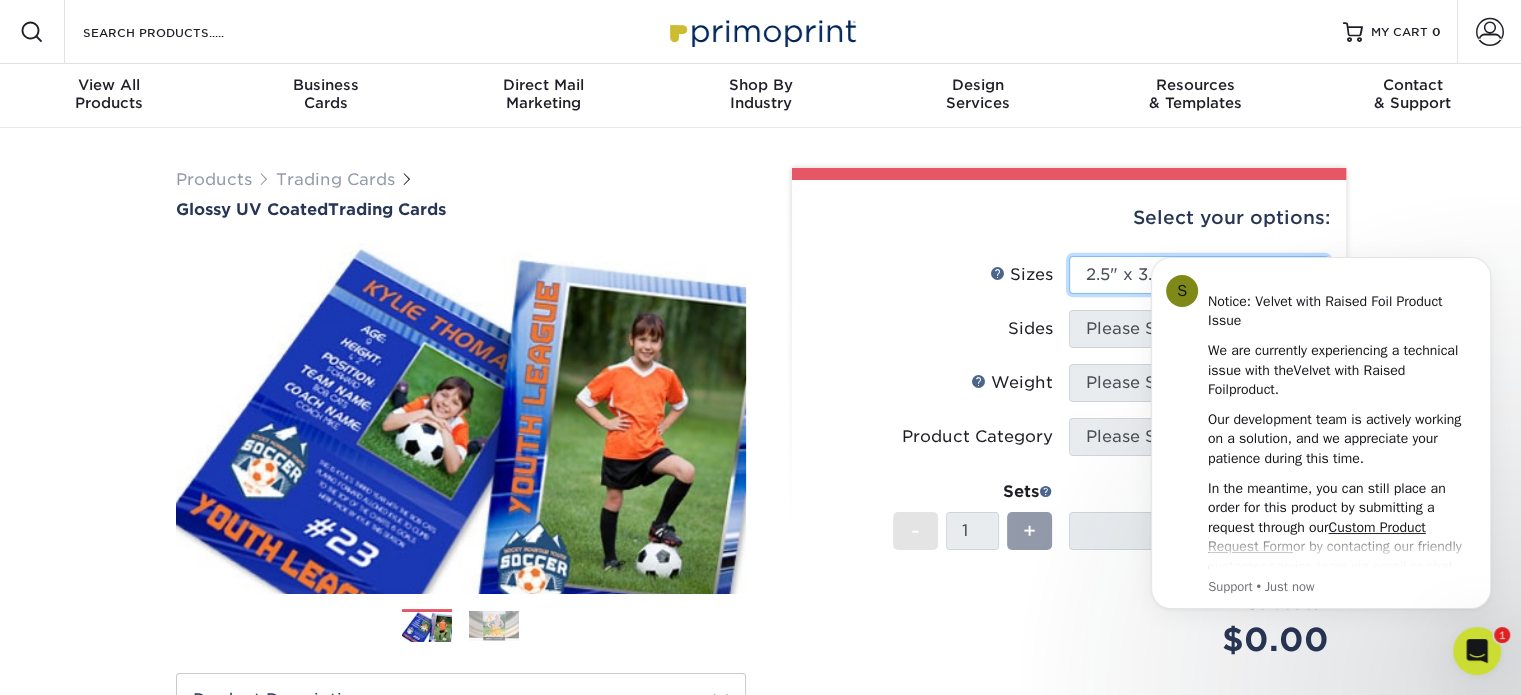 click on "Please Select
2.5" x 3.5"" at bounding box center (1199, 275) 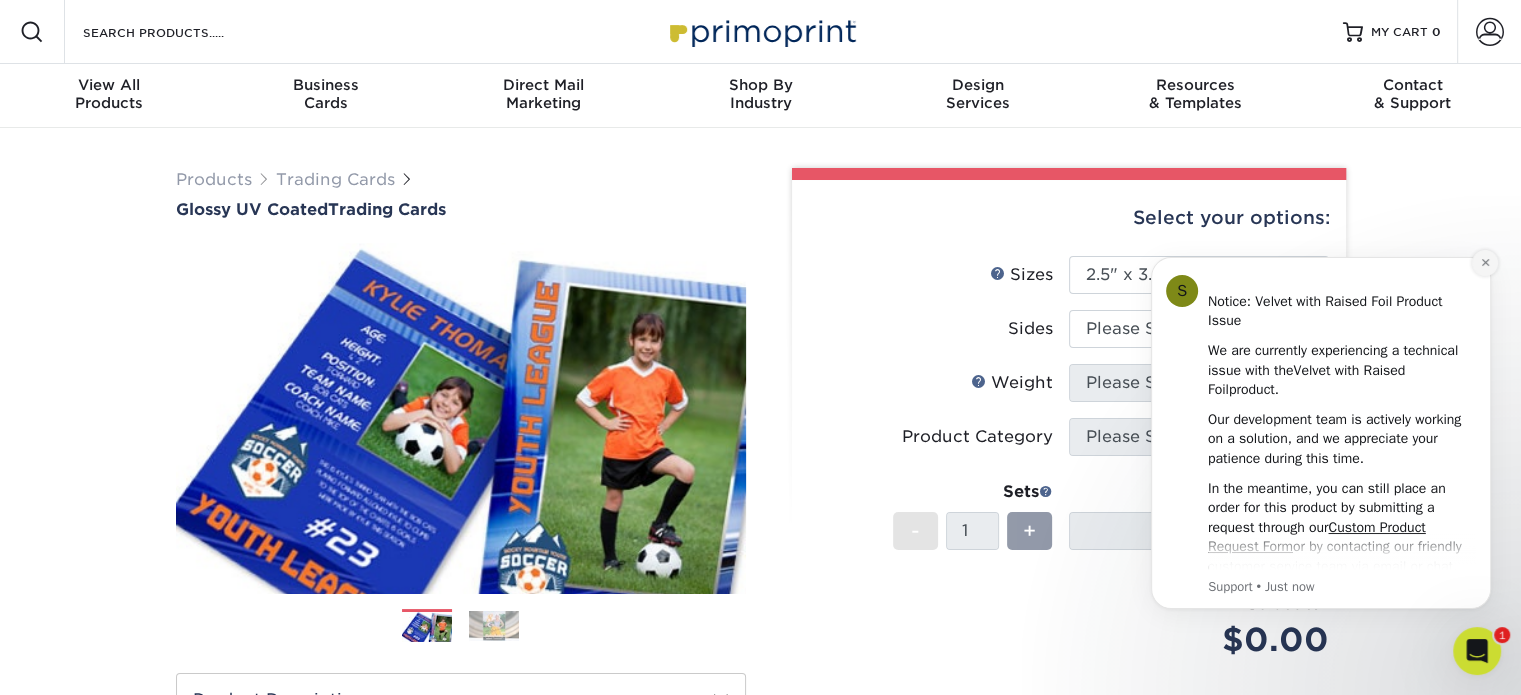 click 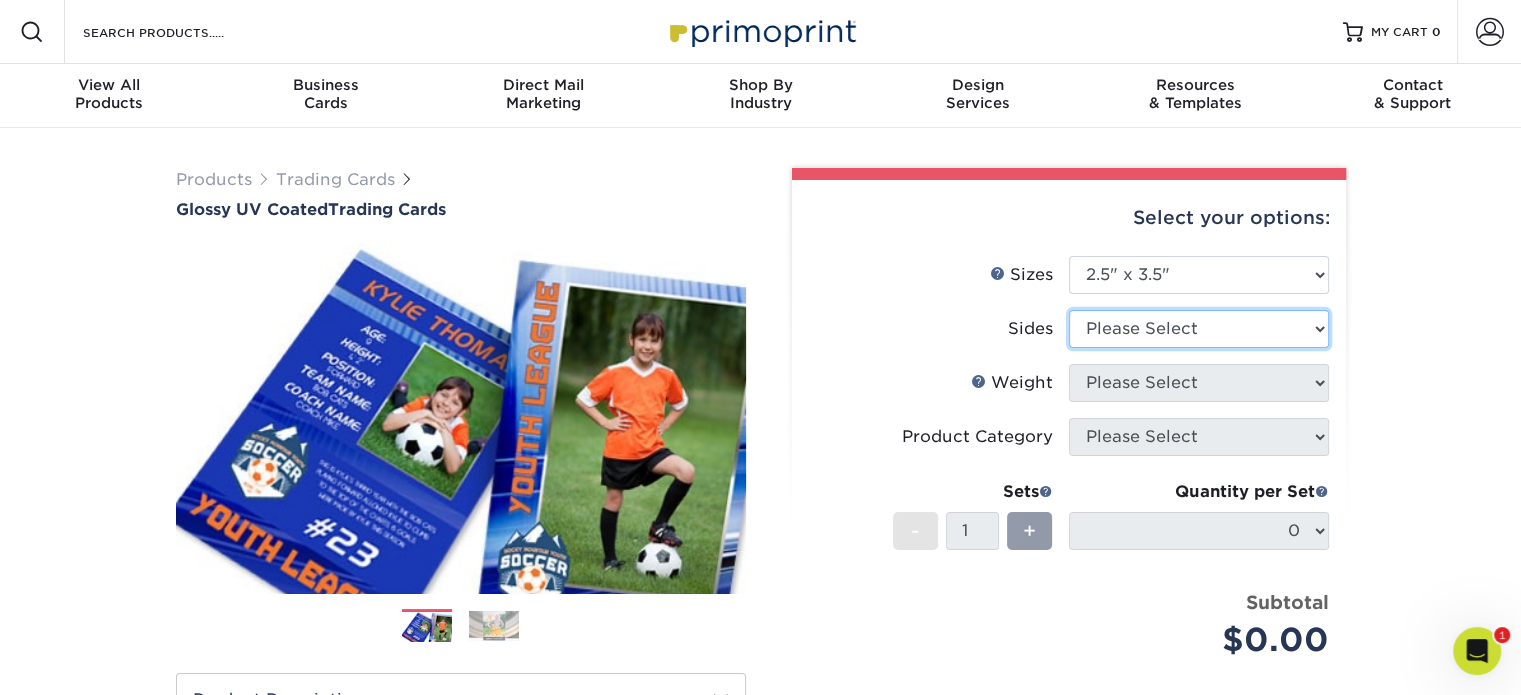 click on "Please Select Print Both Sides Print Front Only" at bounding box center (1199, 329) 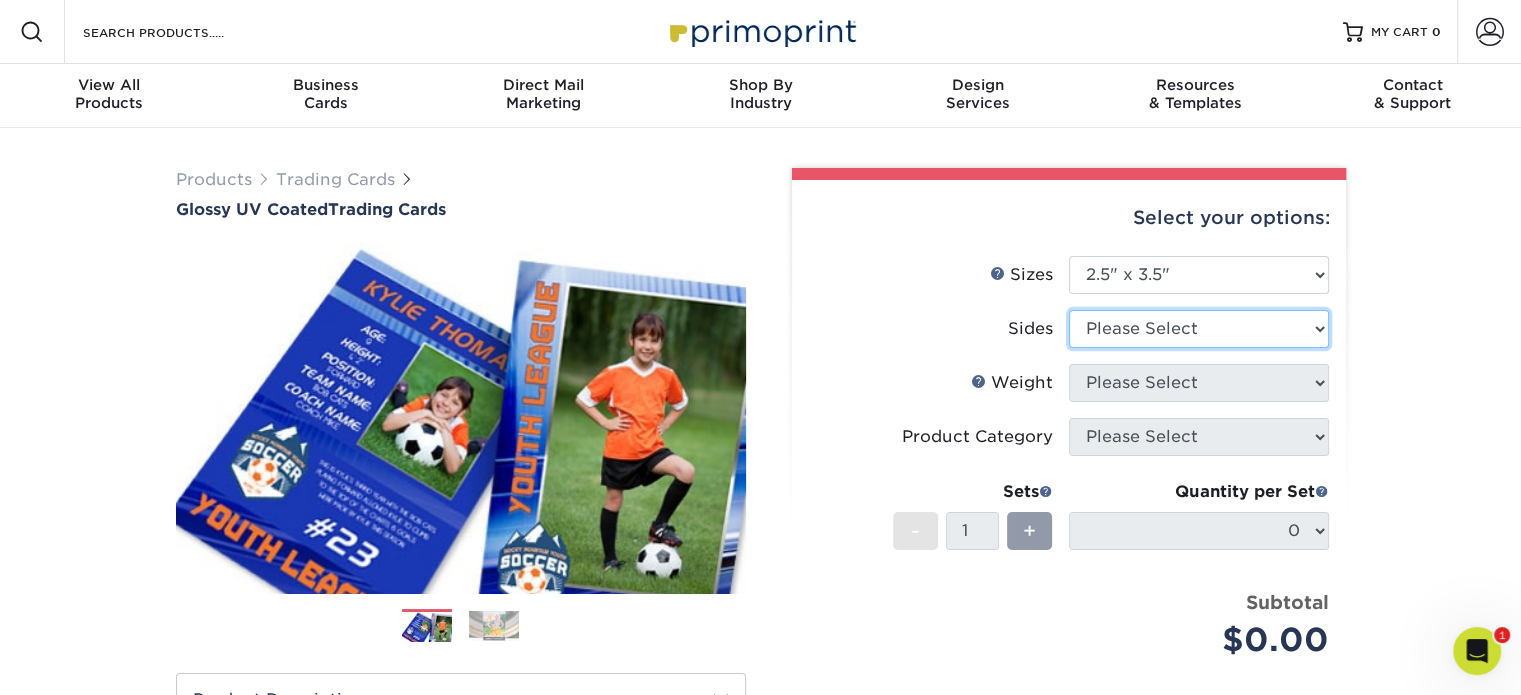 select on "13abbda7-1d64-4f25-8bb2-c179b224825d" 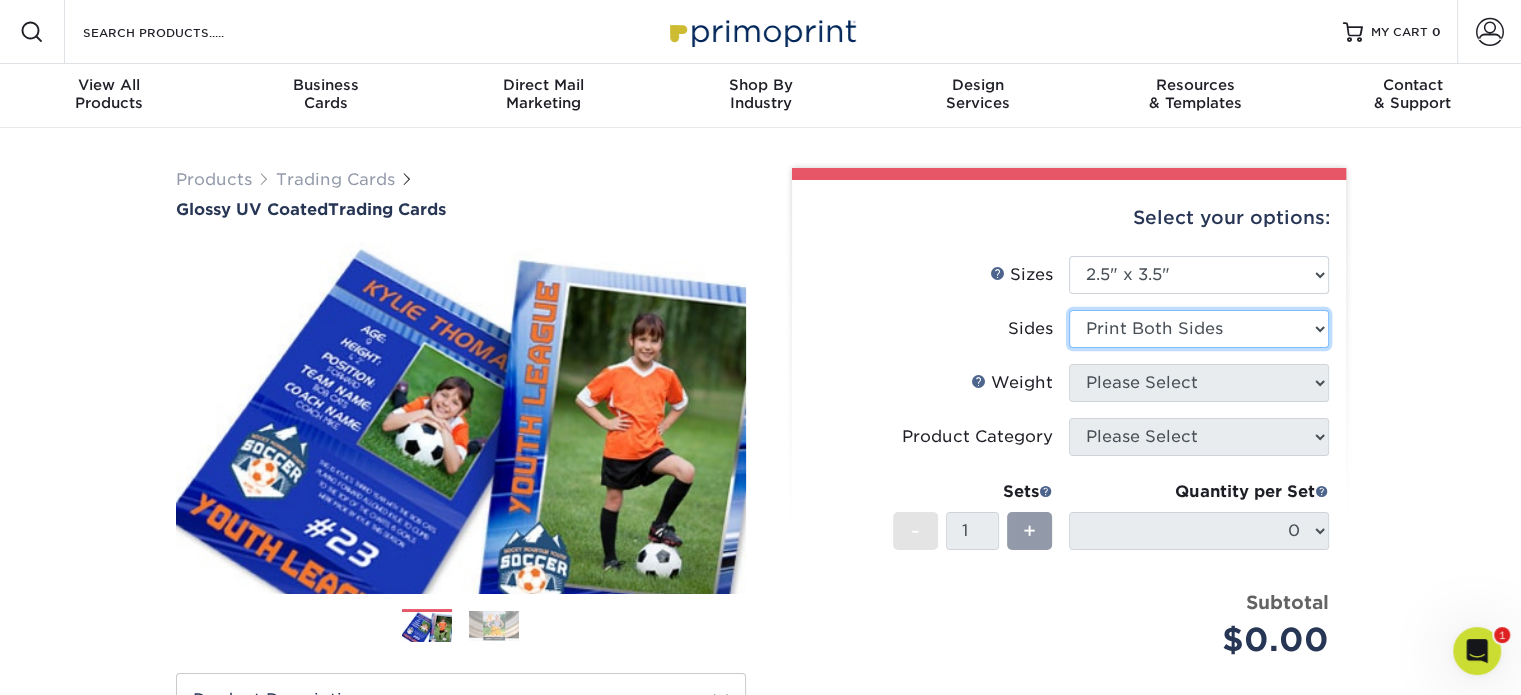 click on "Please Select Print Both Sides Print Front Only" at bounding box center (1199, 329) 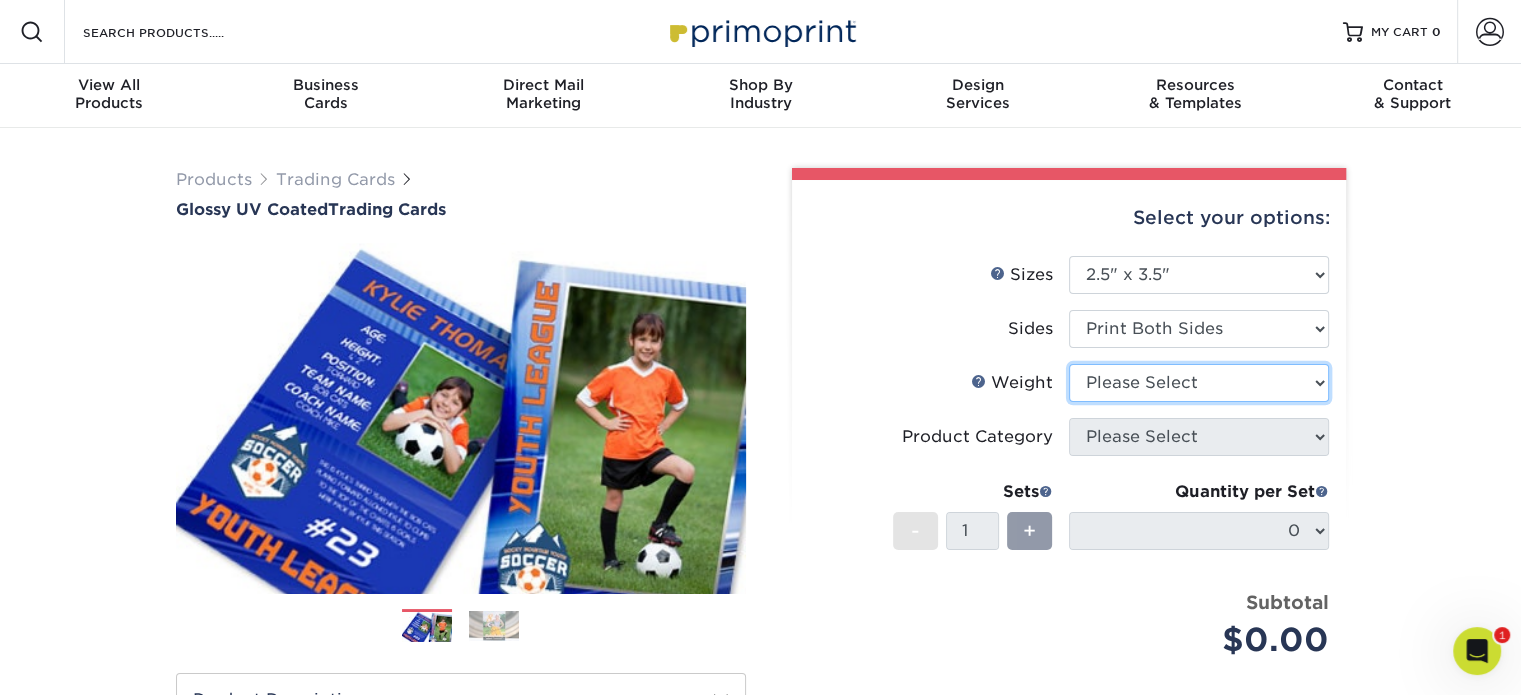 click on "Please Select 16PT 14PT 18PT C1S" at bounding box center [1199, 383] 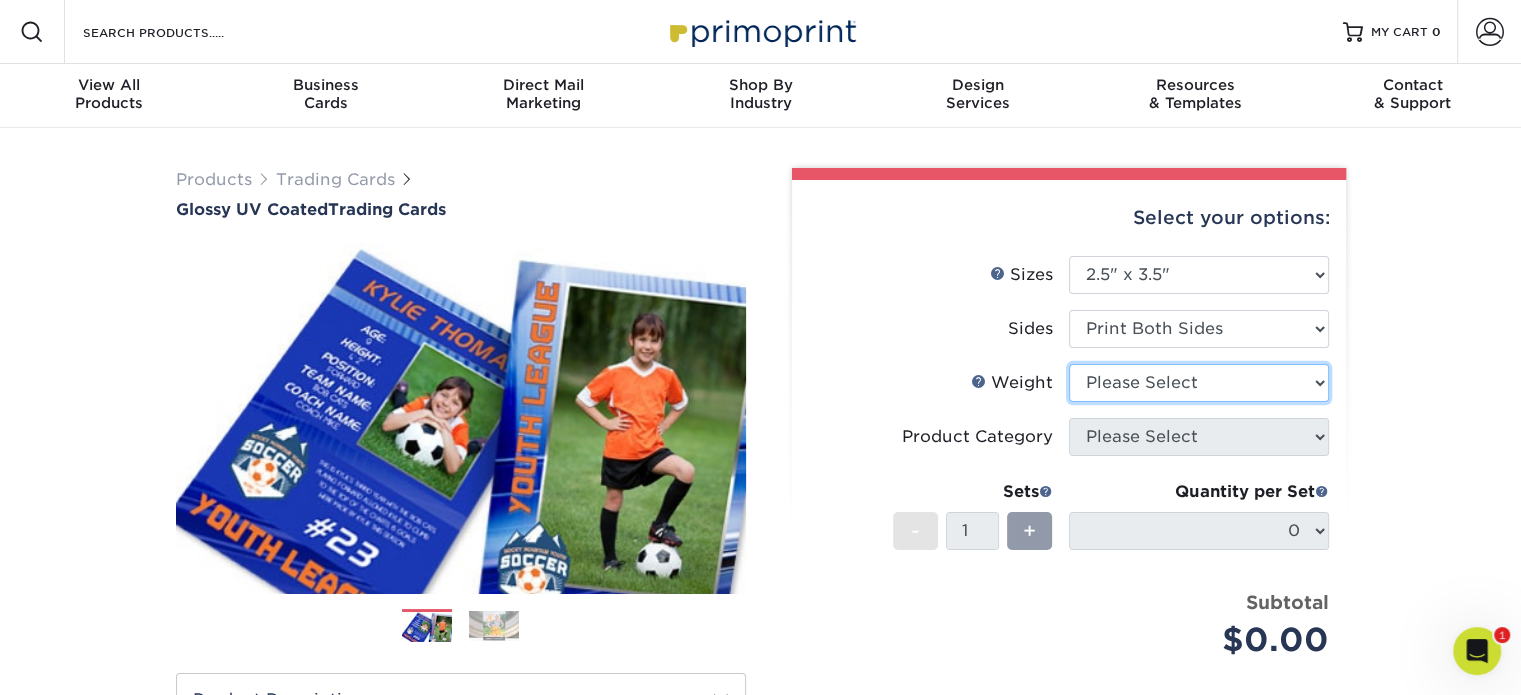 select on "16PT" 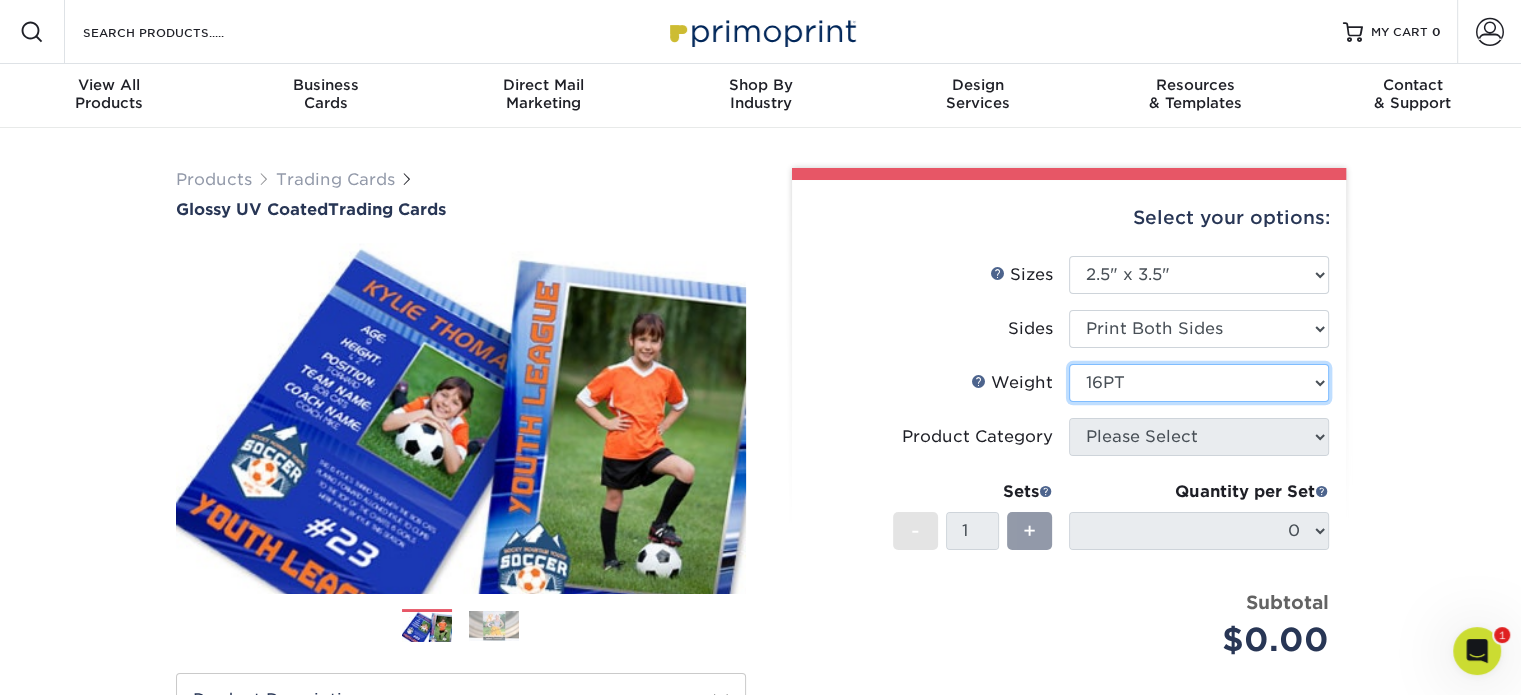 click on "Please Select 16PT 14PT 18PT C1S" at bounding box center [1199, 383] 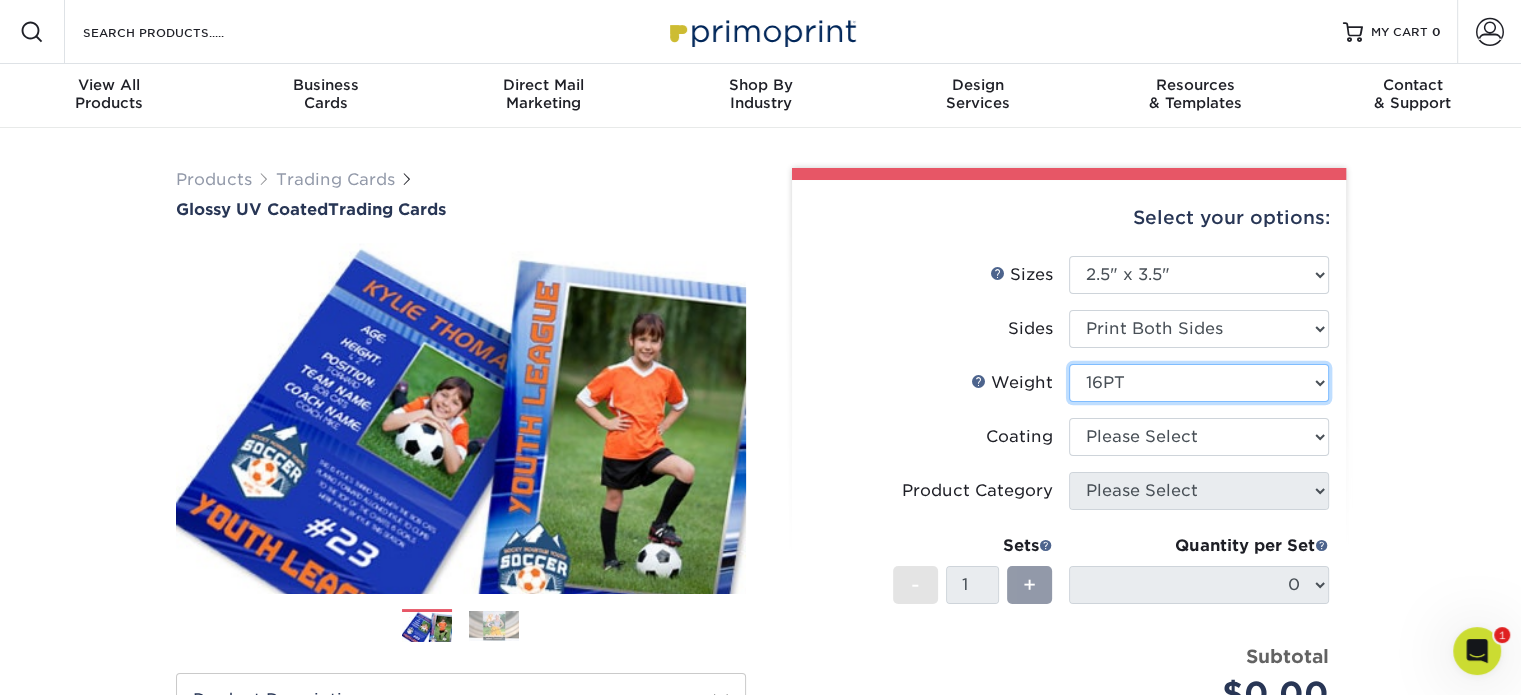 scroll, scrollTop: 166, scrollLeft: 0, axis: vertical 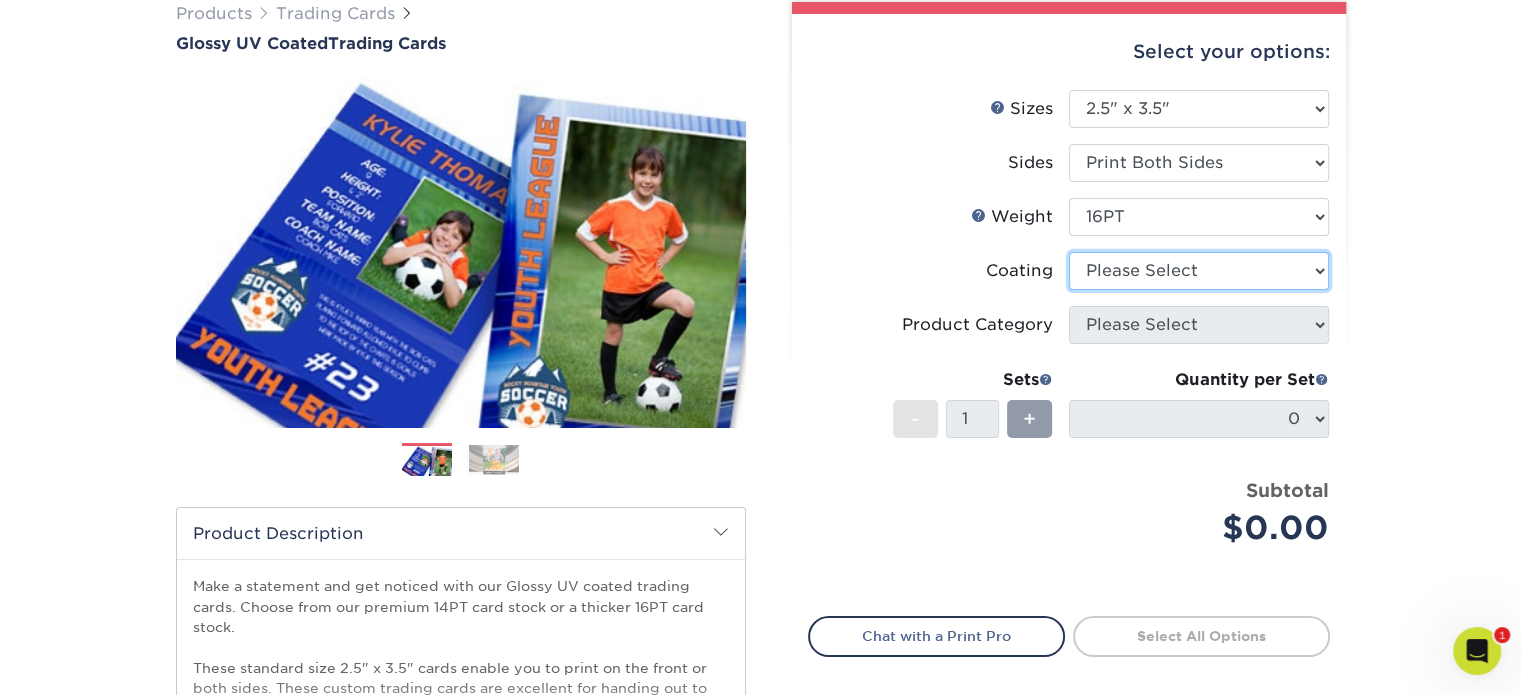 click at bounding box center (1199, 271) 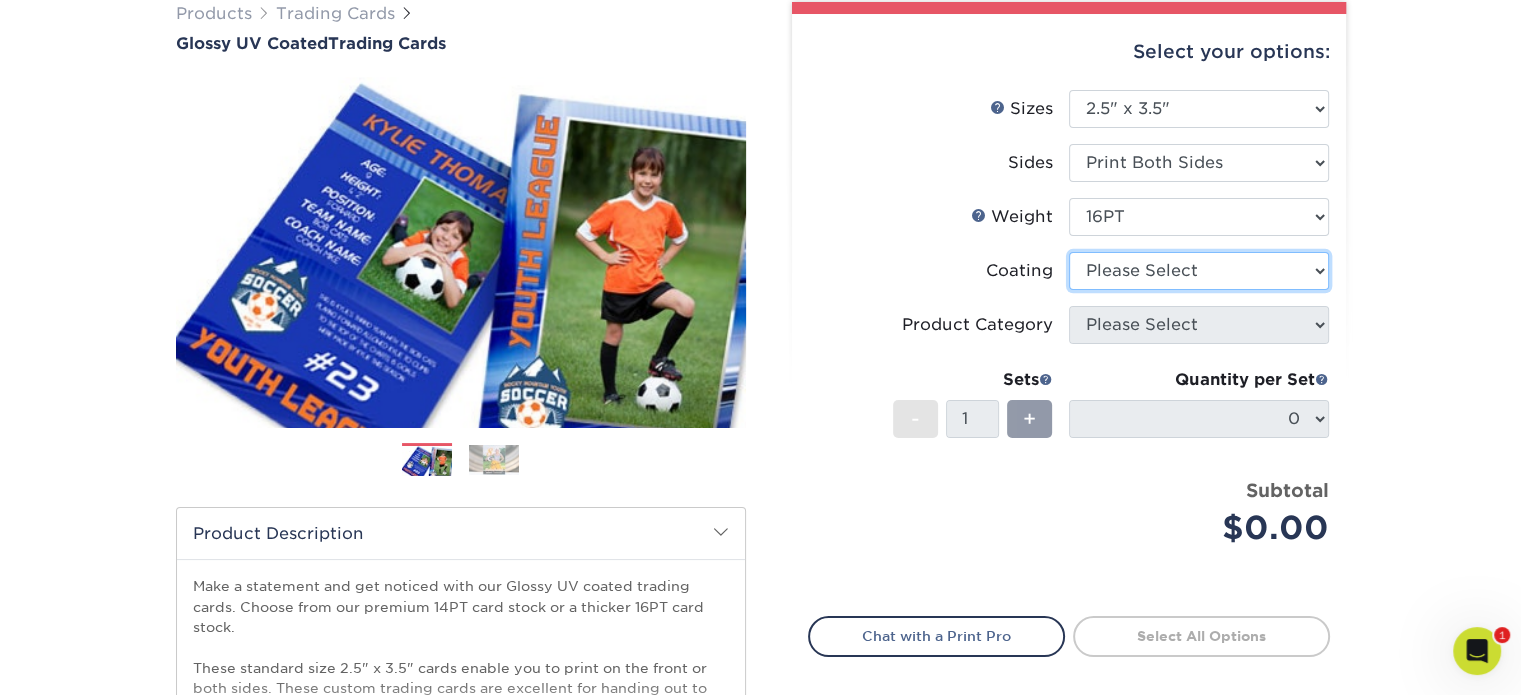 select on "1e8116af-acfc-44b1-83dc-8181aa338834" 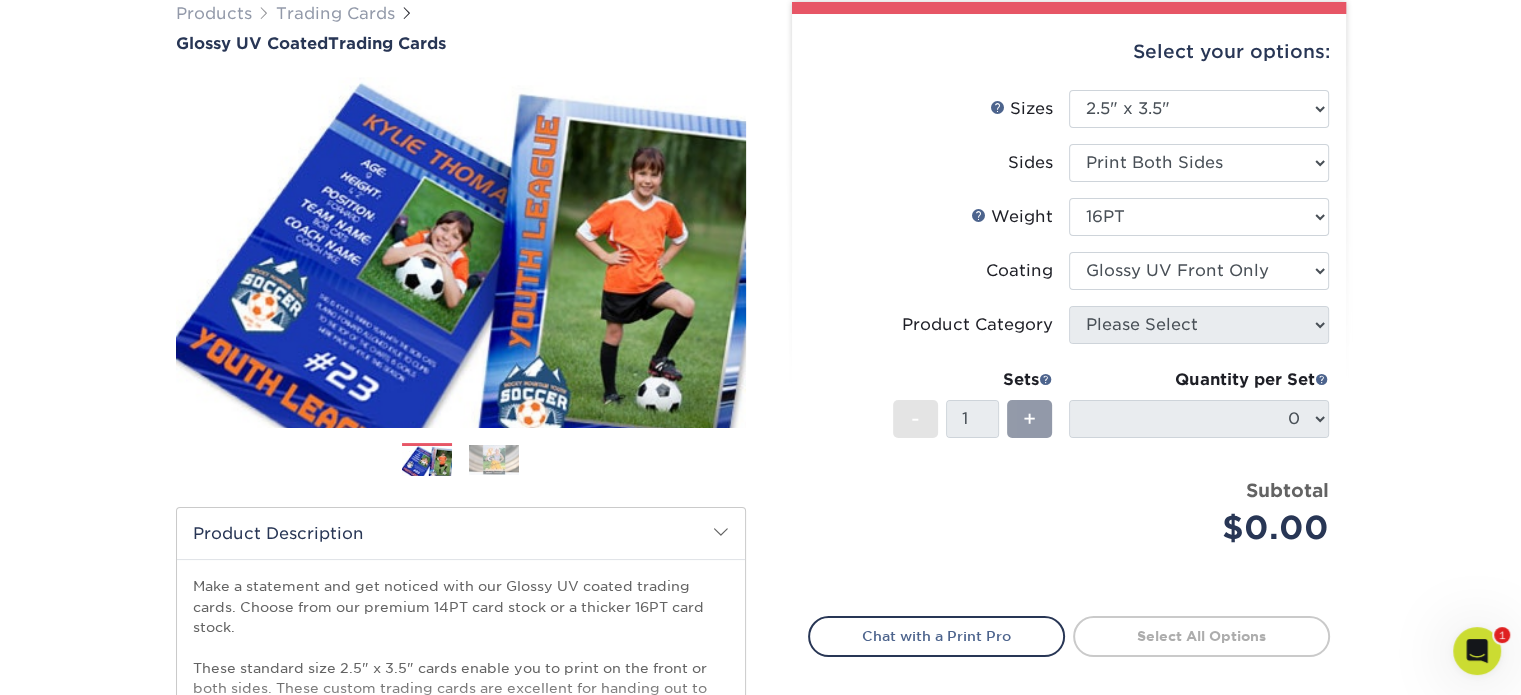 click at bounding box center [1199, 271] 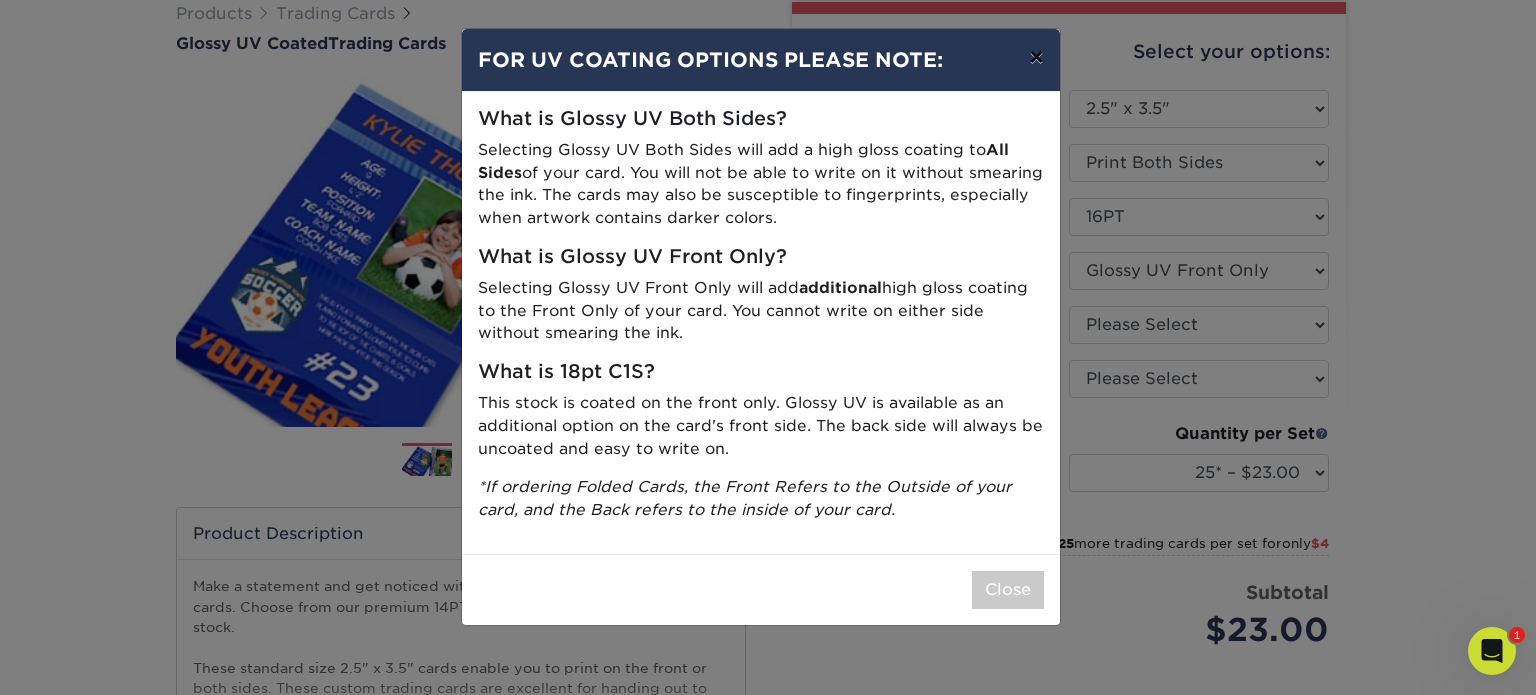 click on "×" at bounding box center [1036, 57] 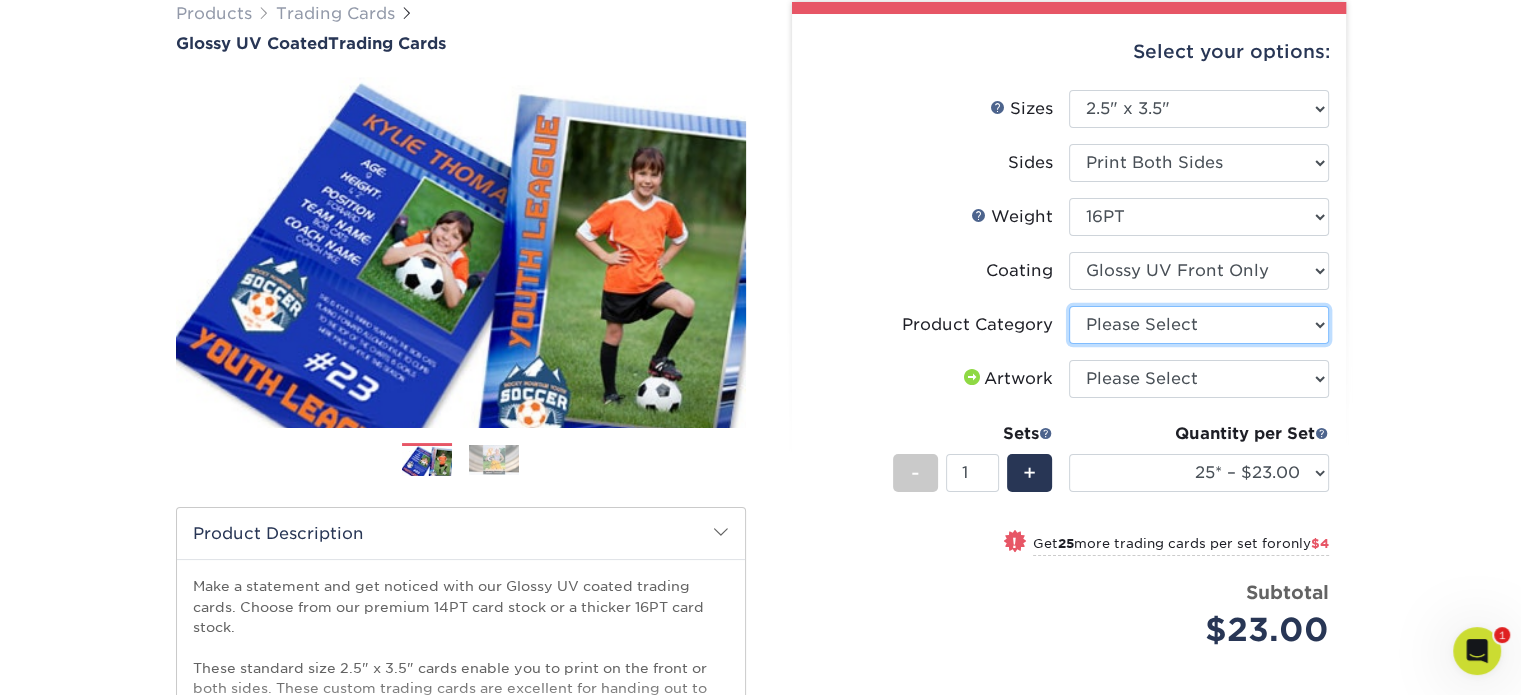 click on "Please Select Trading Cards" at bounding box center (1199, 325) 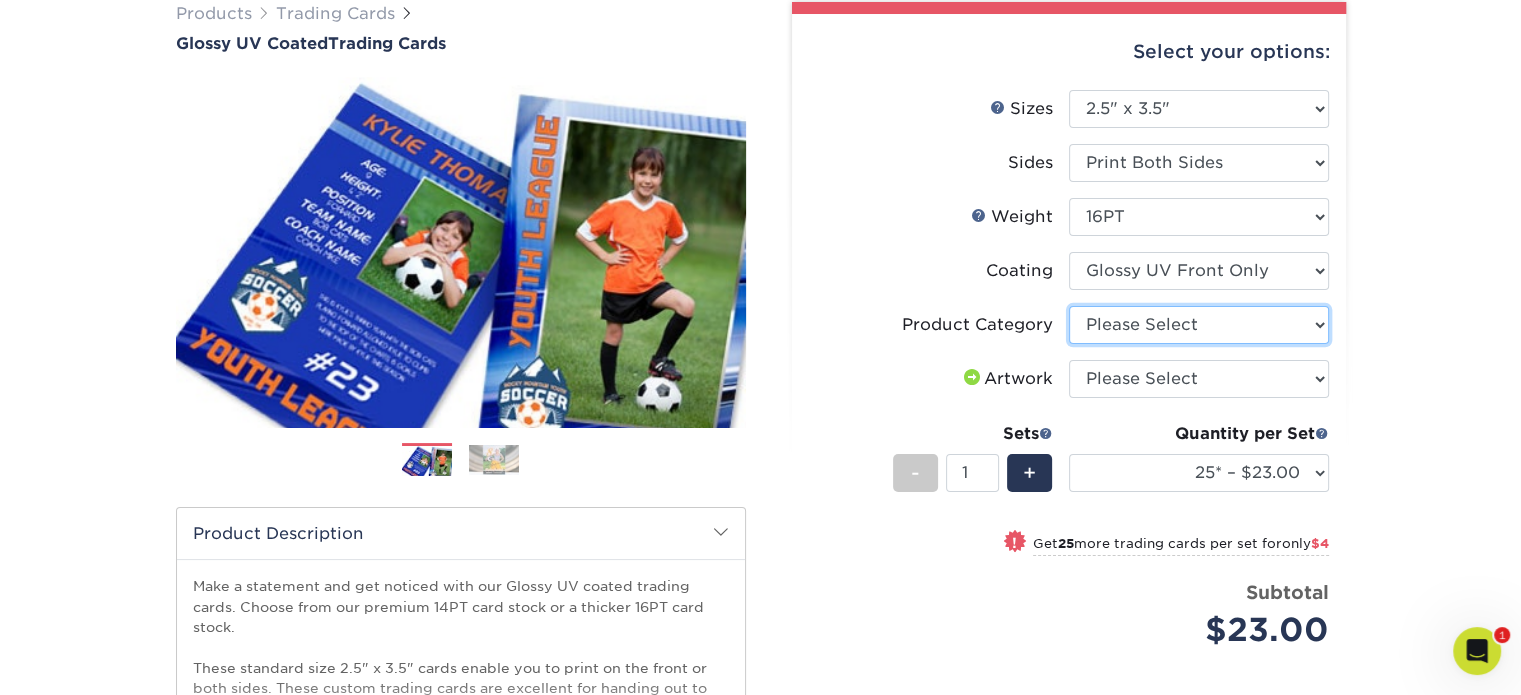 select on "c2f9bce9-36c2-409d-b101-c29d9d031e18" 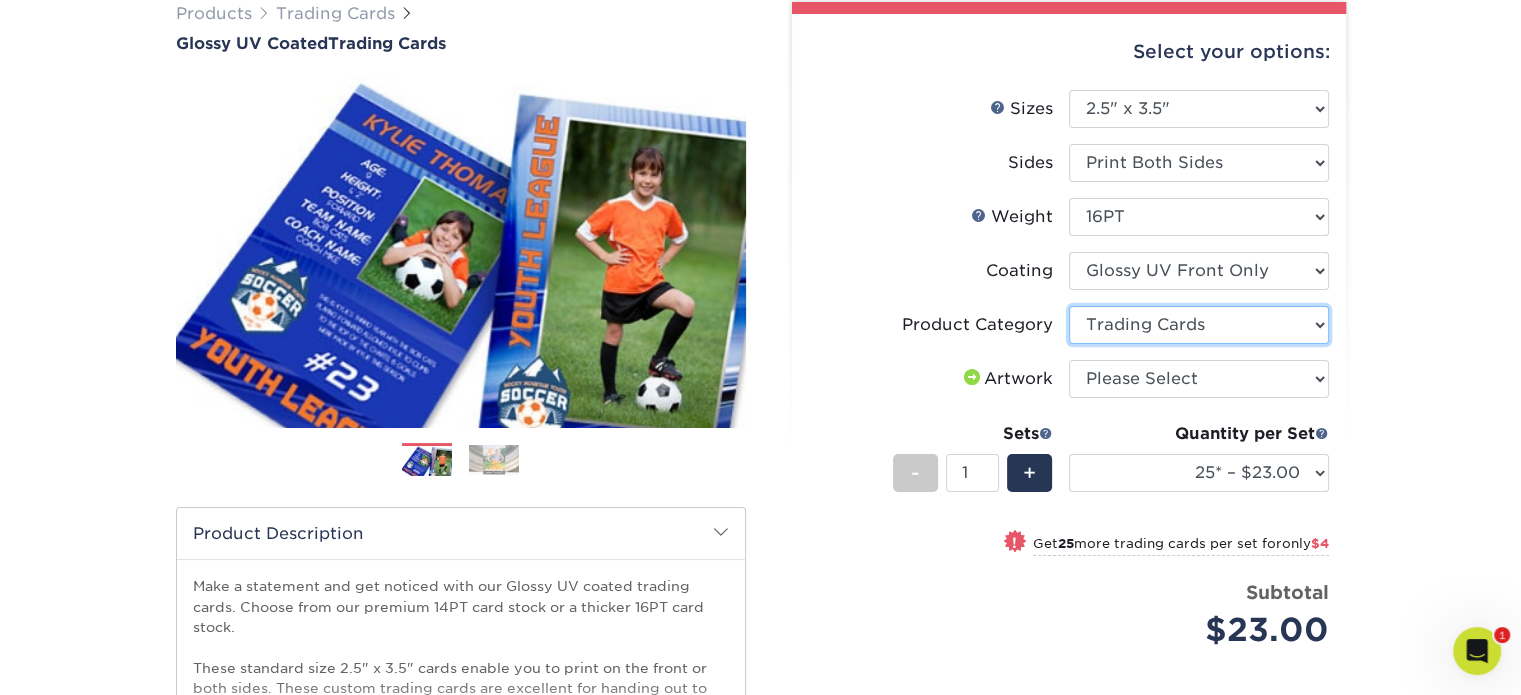 click on "Please Select Trading Cards" at bounding box center (1199, 325) 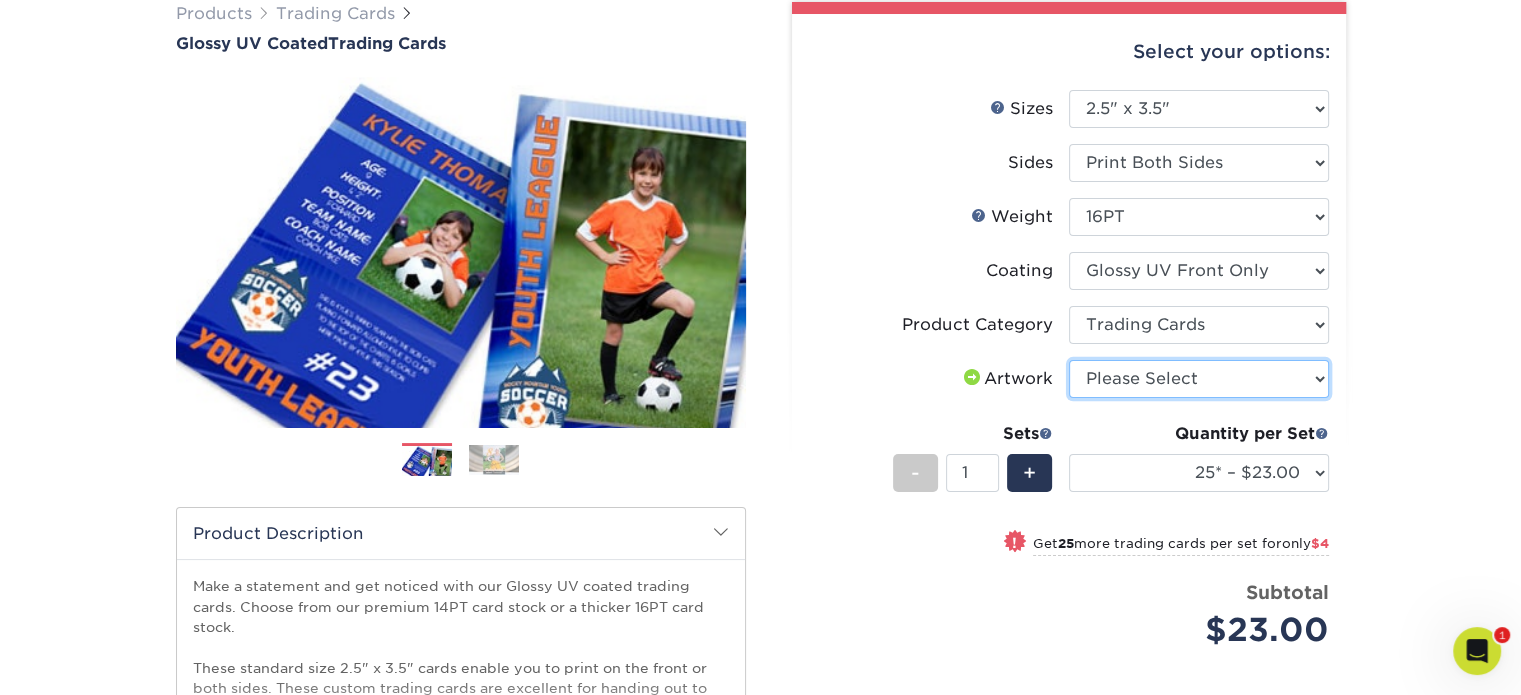 click on "Please Select I will upload files I need a design - $100" at bounding box center (1199, 379) 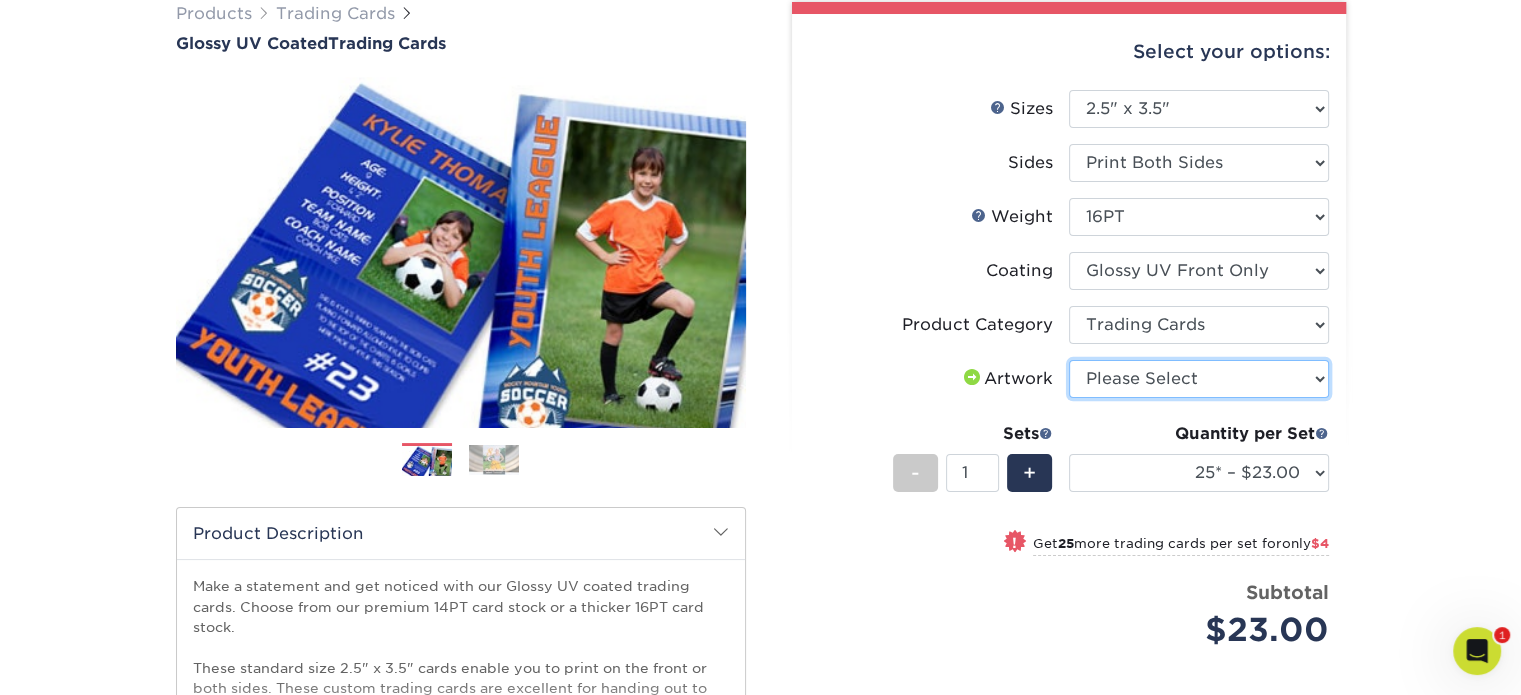 select on "upload" 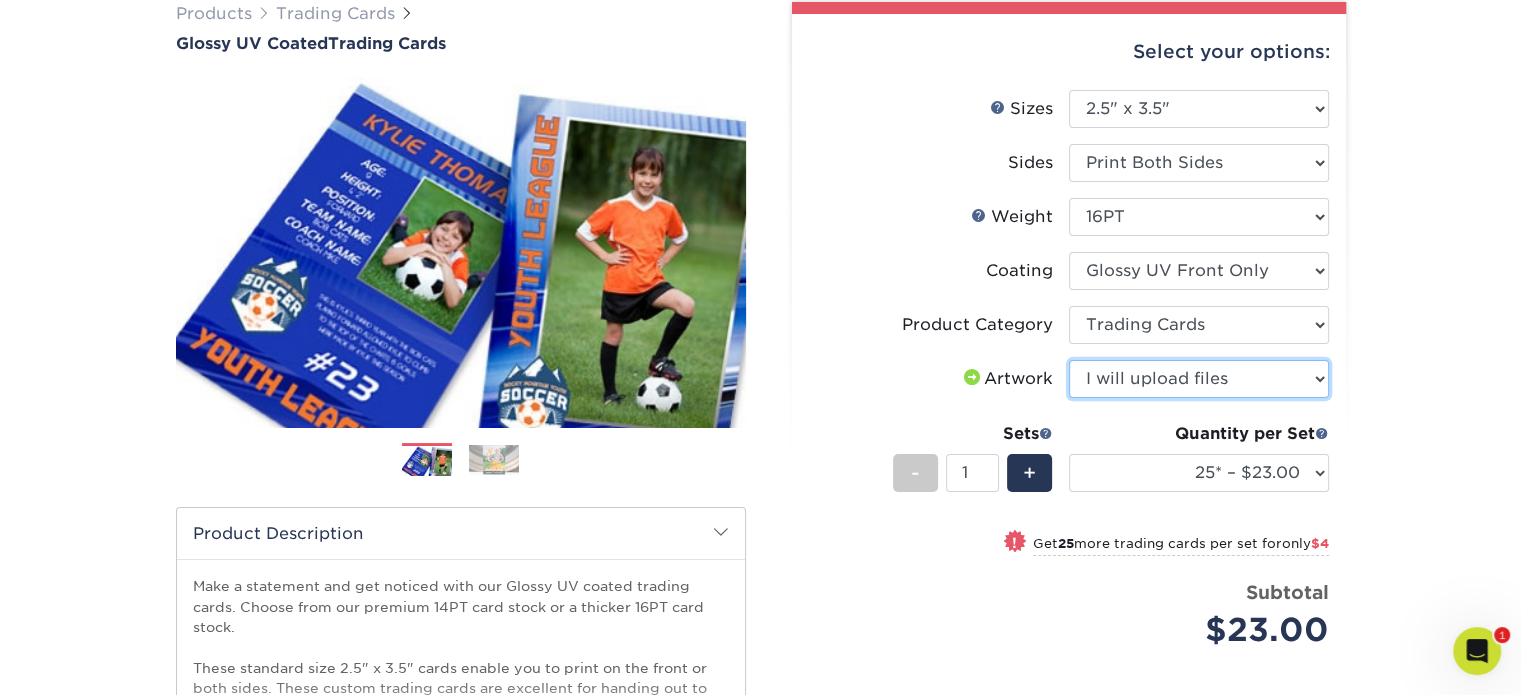 click on "Please Select I will upload files I need a design - $100" at bounding box center (1199, 379) 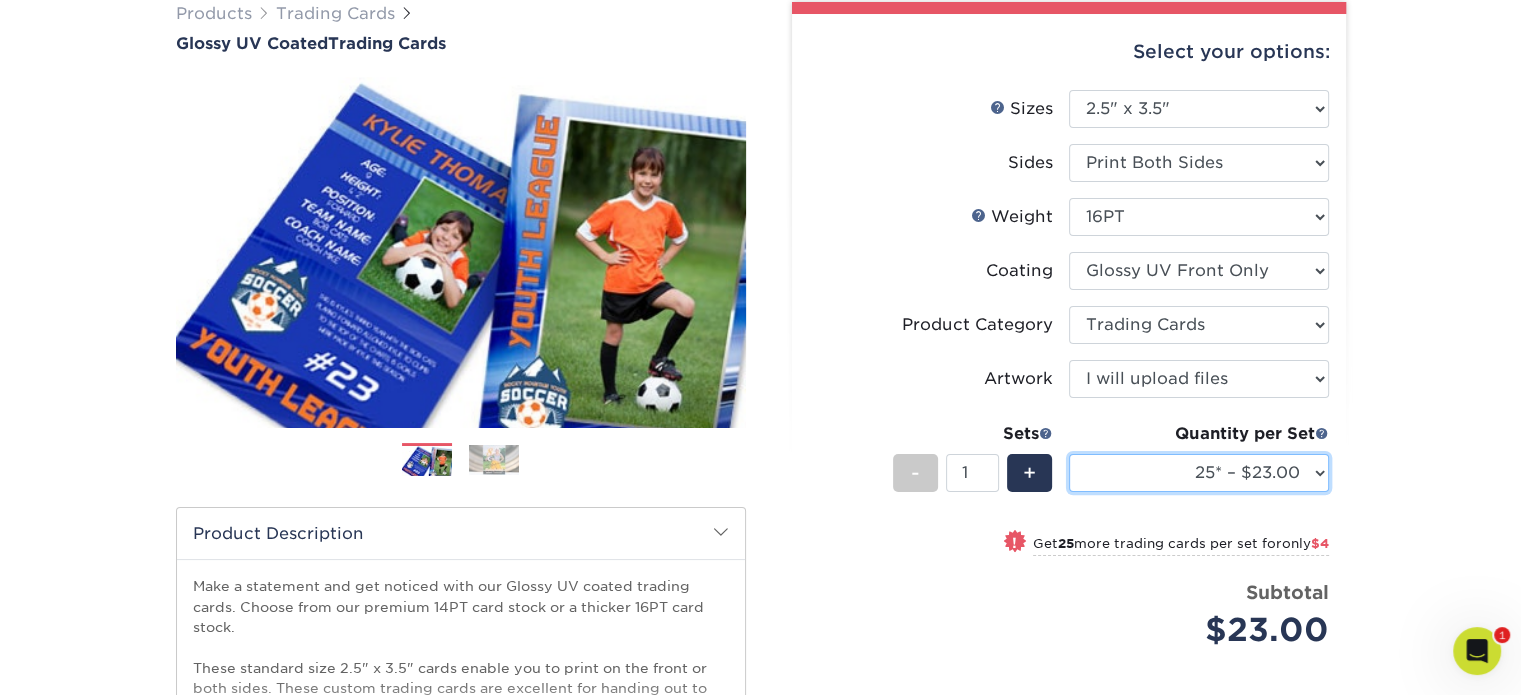 click on "25* – $23.00 50* – $27.00 75* – $33.00 100* – $37.00 250* – $47.00 500 – $58.00 1000 – $71.00 2500 – $141.00 5000 – $192.00 10000 – $376.00 15000 – $554.00 20000 – $742.00 25000 – $903.00" at bounding box center [1199, 473] 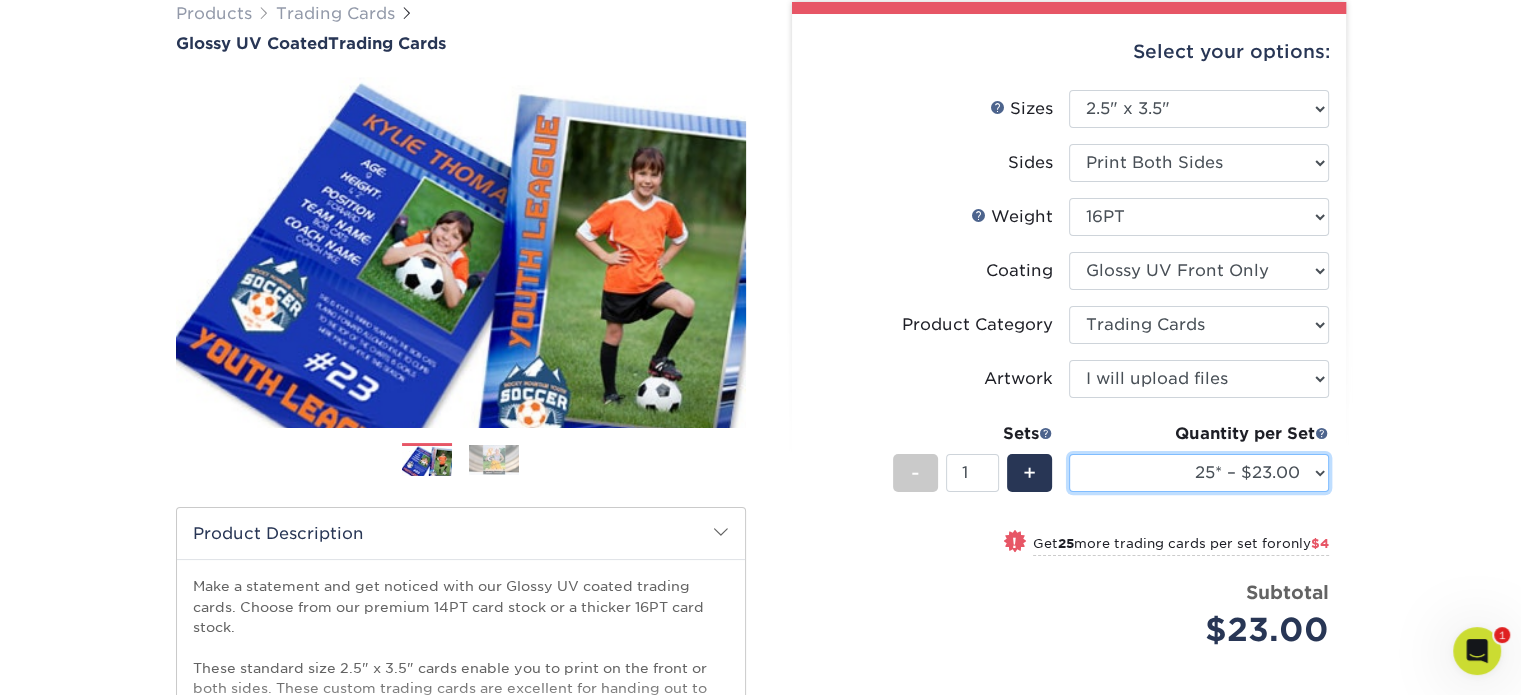 select on "500 – $58.00" 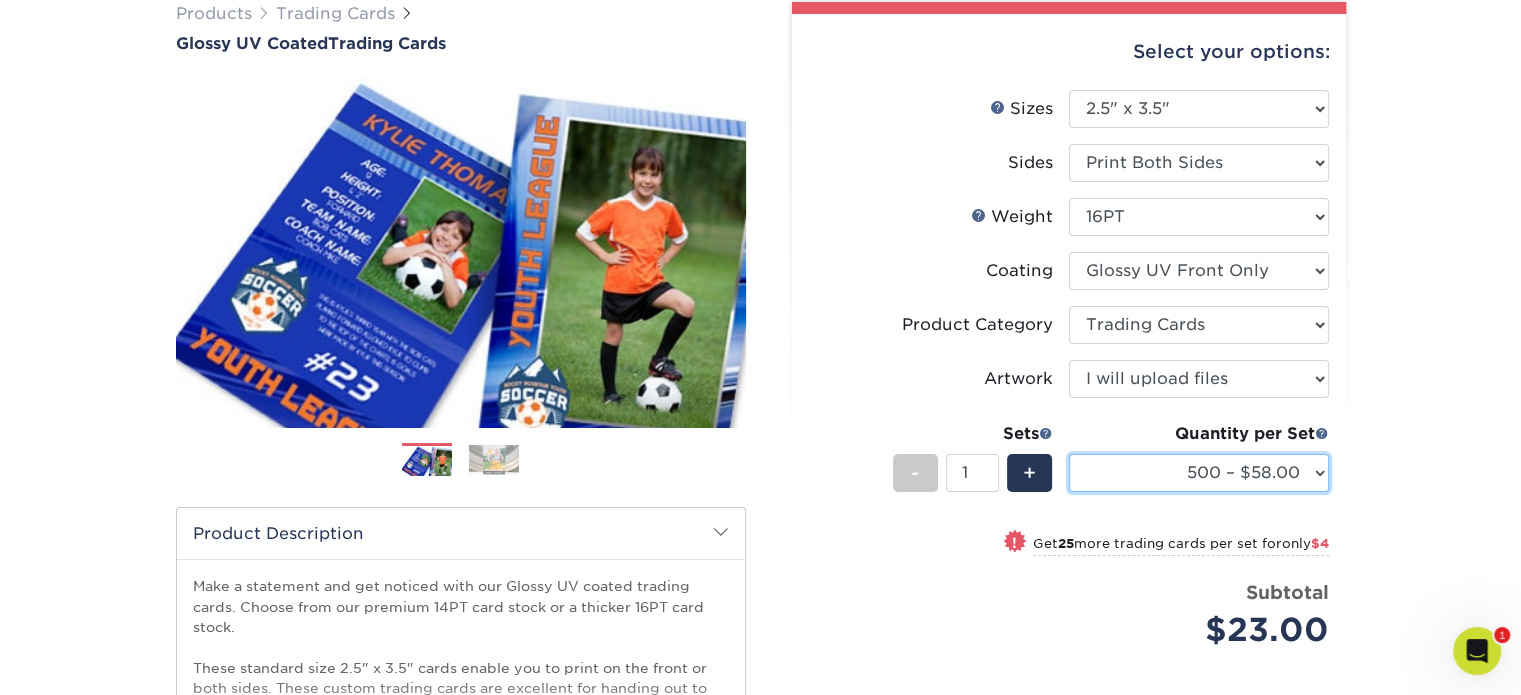 click on "25* – $23.00 50* – $27.00 75* – $33.00 100* – $37.00 250* – $47.00 500 – $58.00 1000 – $71.00 2500 – $141.00 5000 – $192.00 10000 – $376.00 15000 – $554.00 20000 – $742.00 25000 – $903.00" at bounding box center [1199, 473] 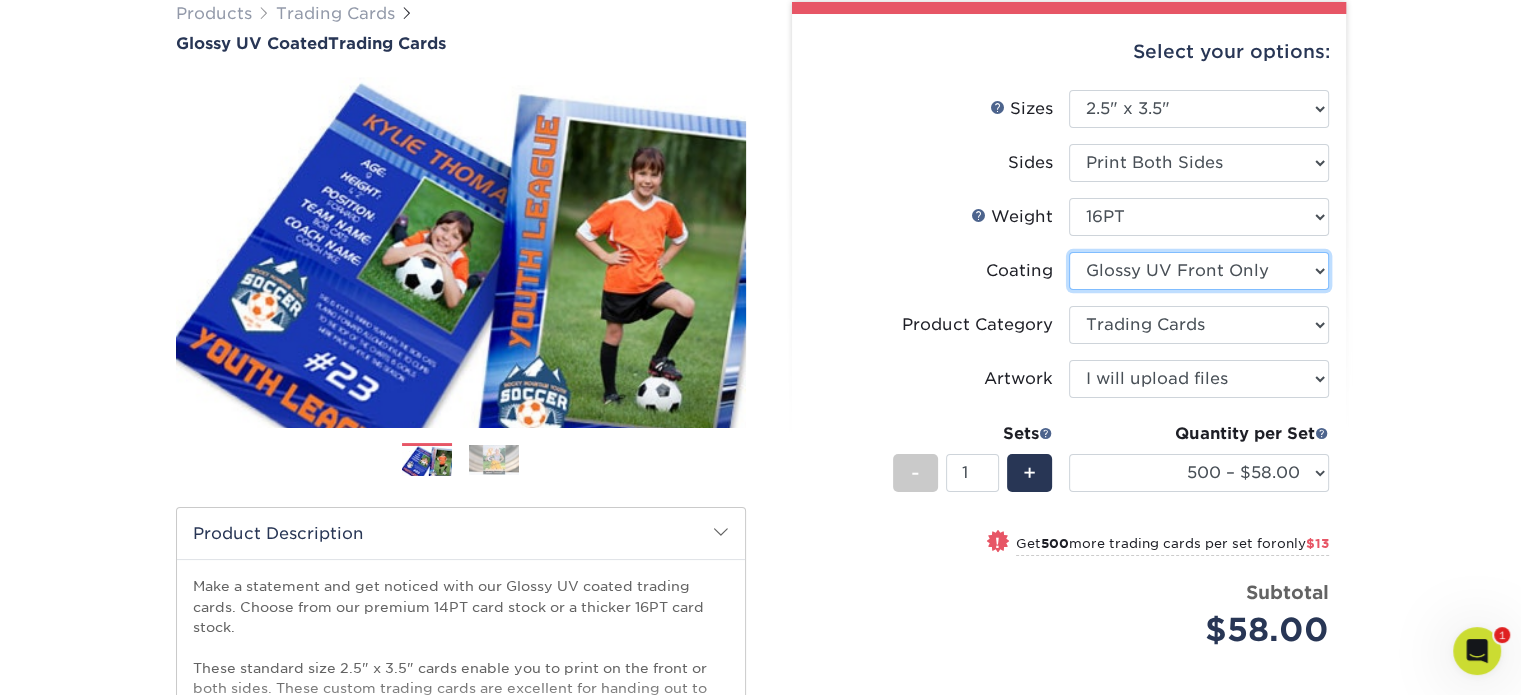 click at bounding box center [1199, 271] 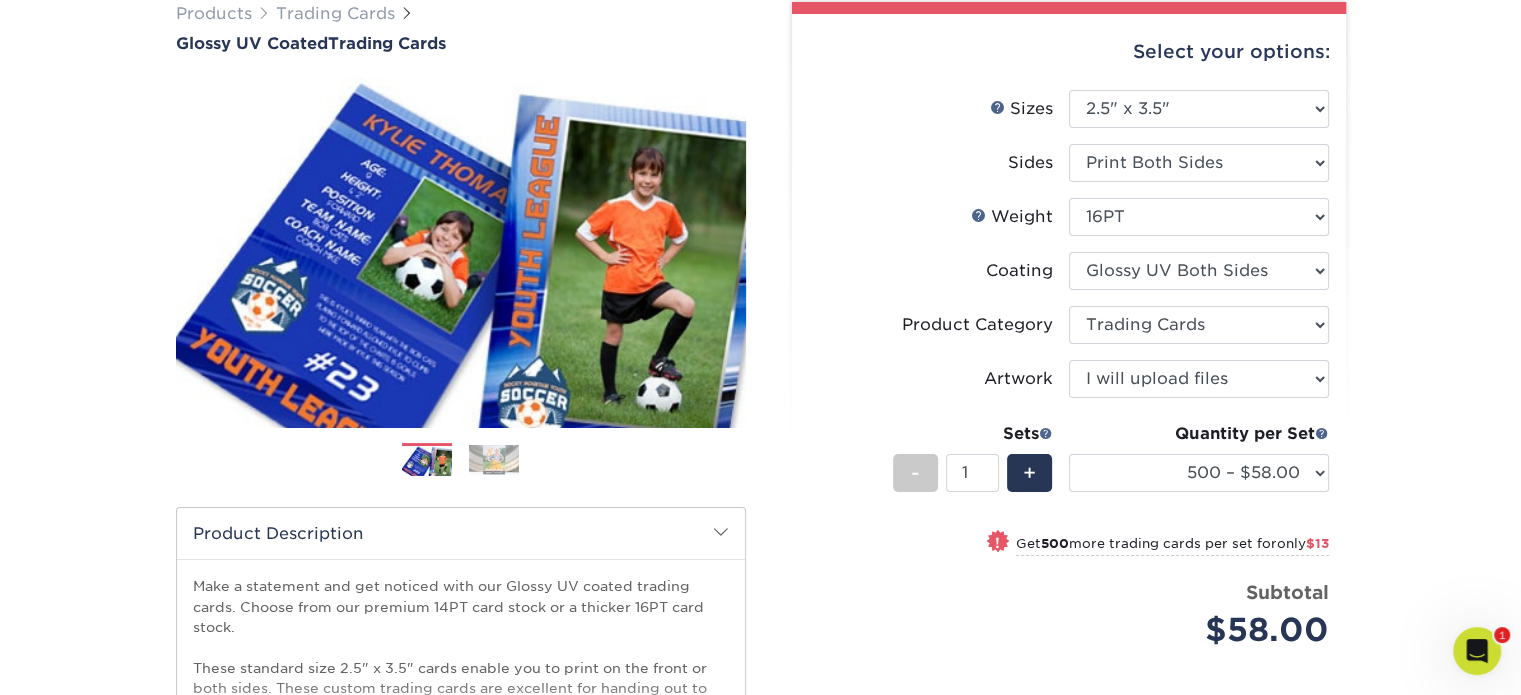 click at bounding box center (1199, 271) 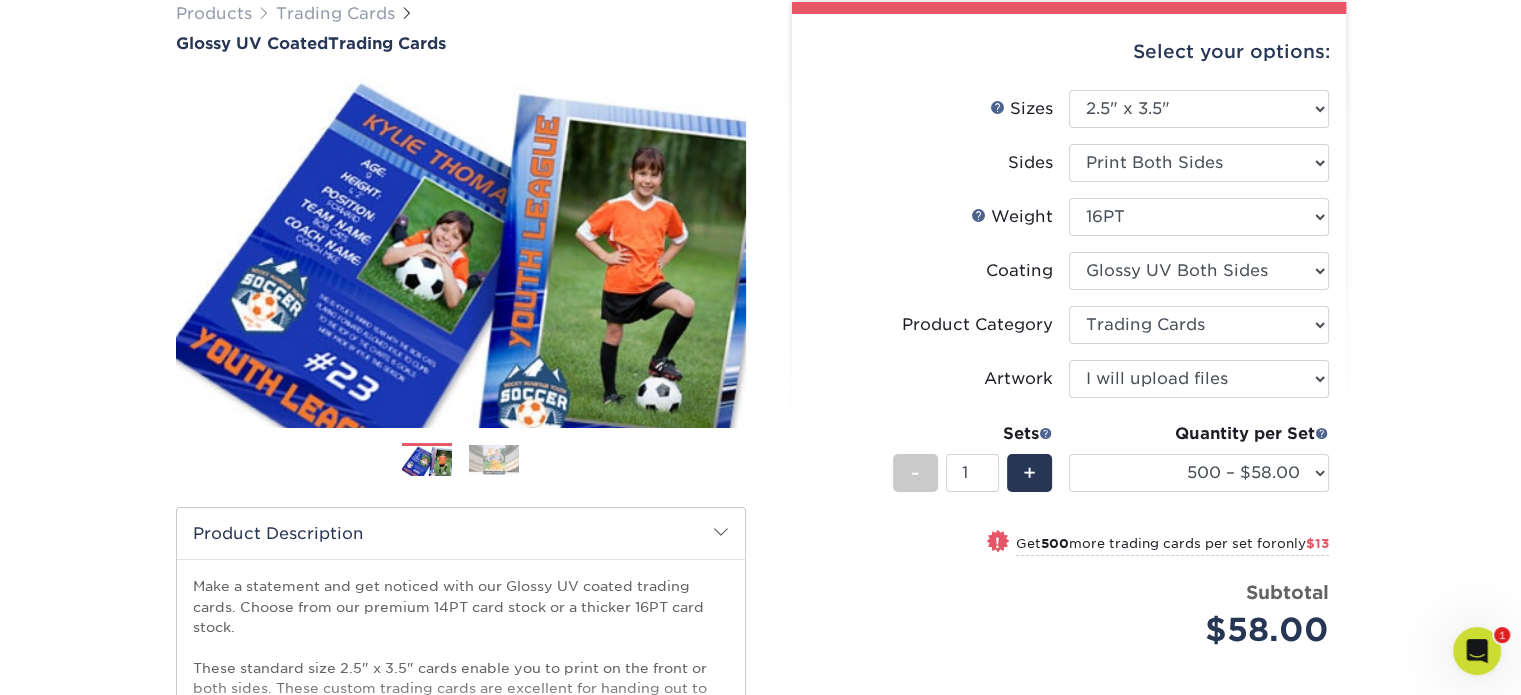 select on "-1" 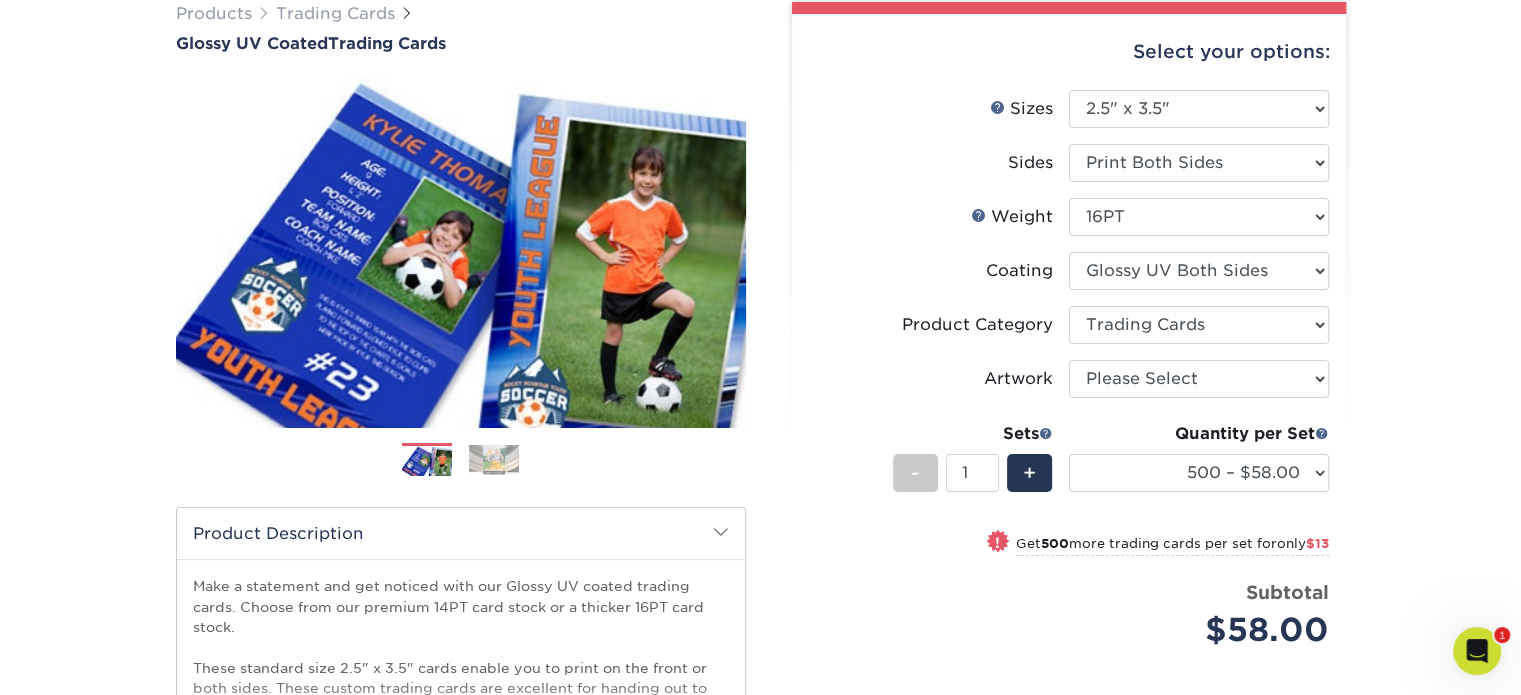 select on "-1" 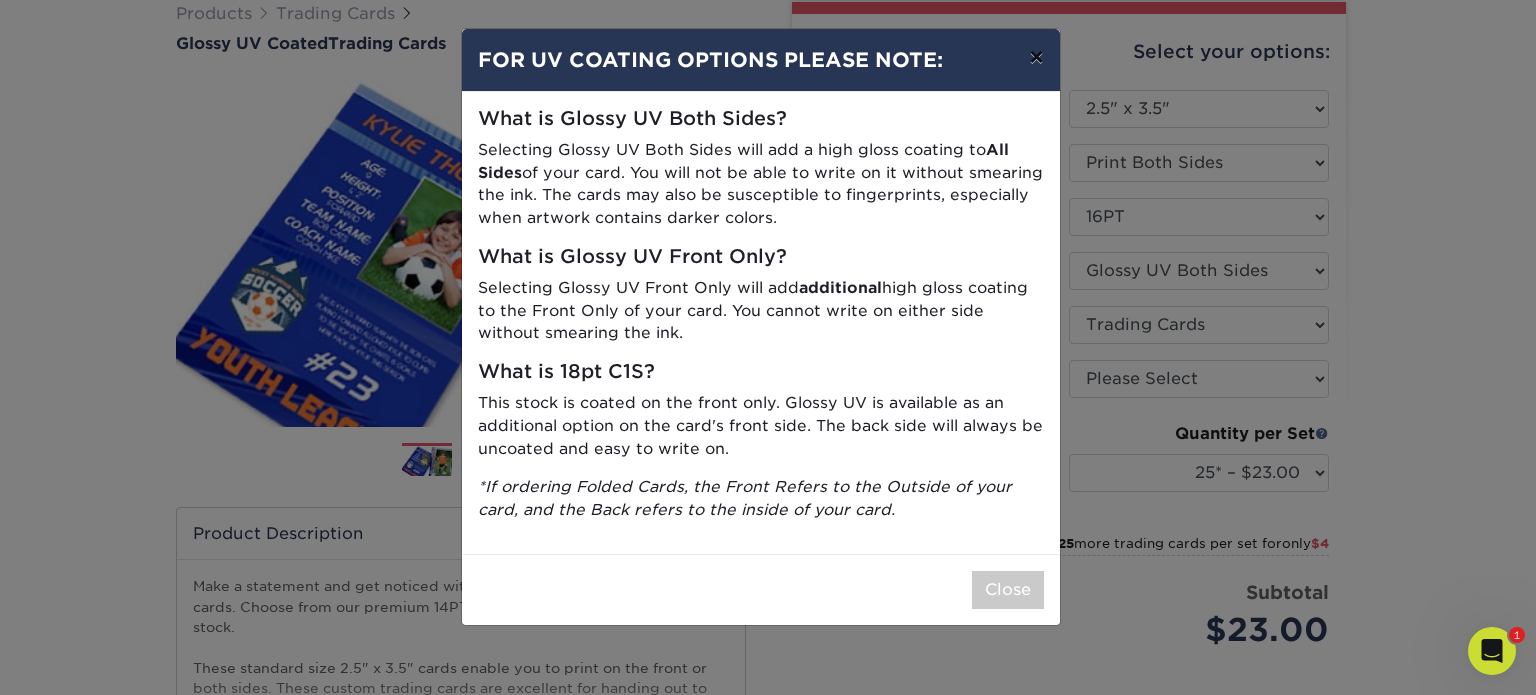 click on "×" at bounding box center [1036, 57] 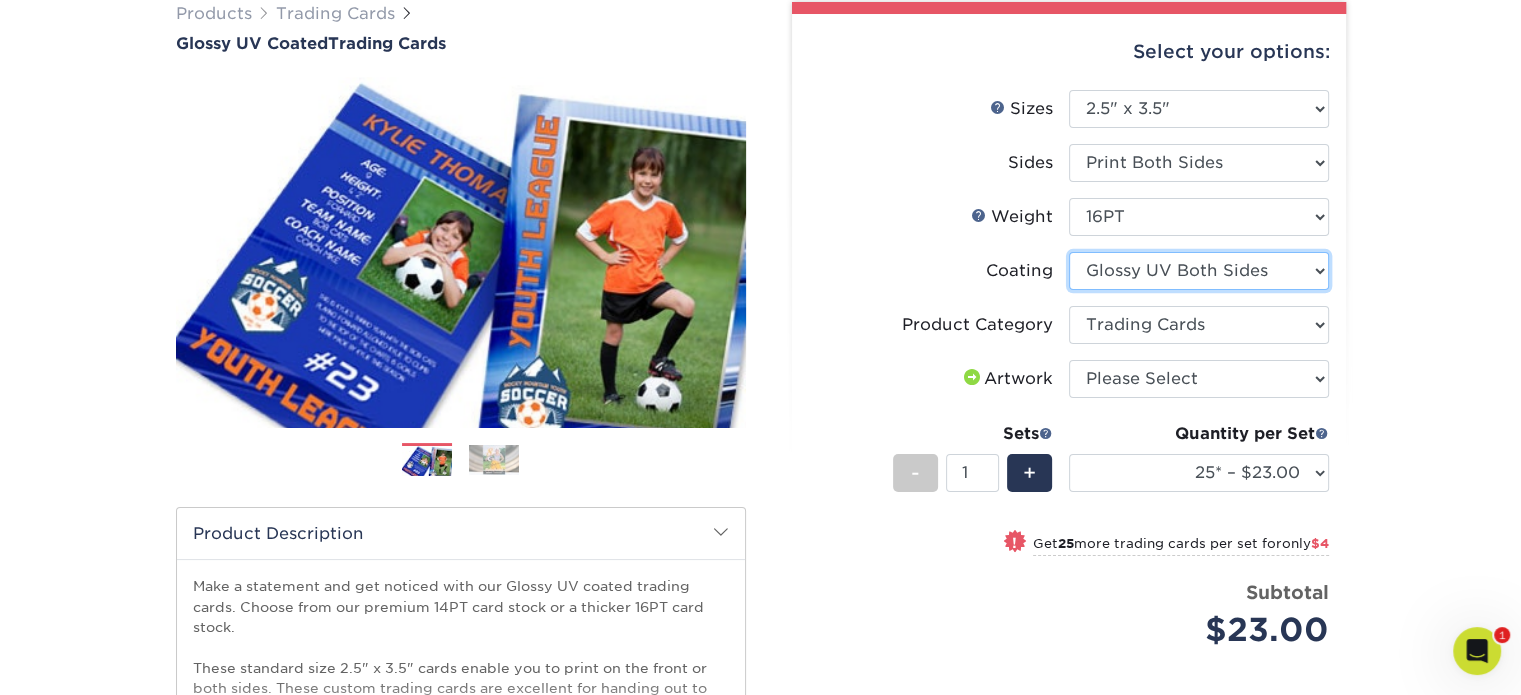 click at bounding box center [1199, 271] 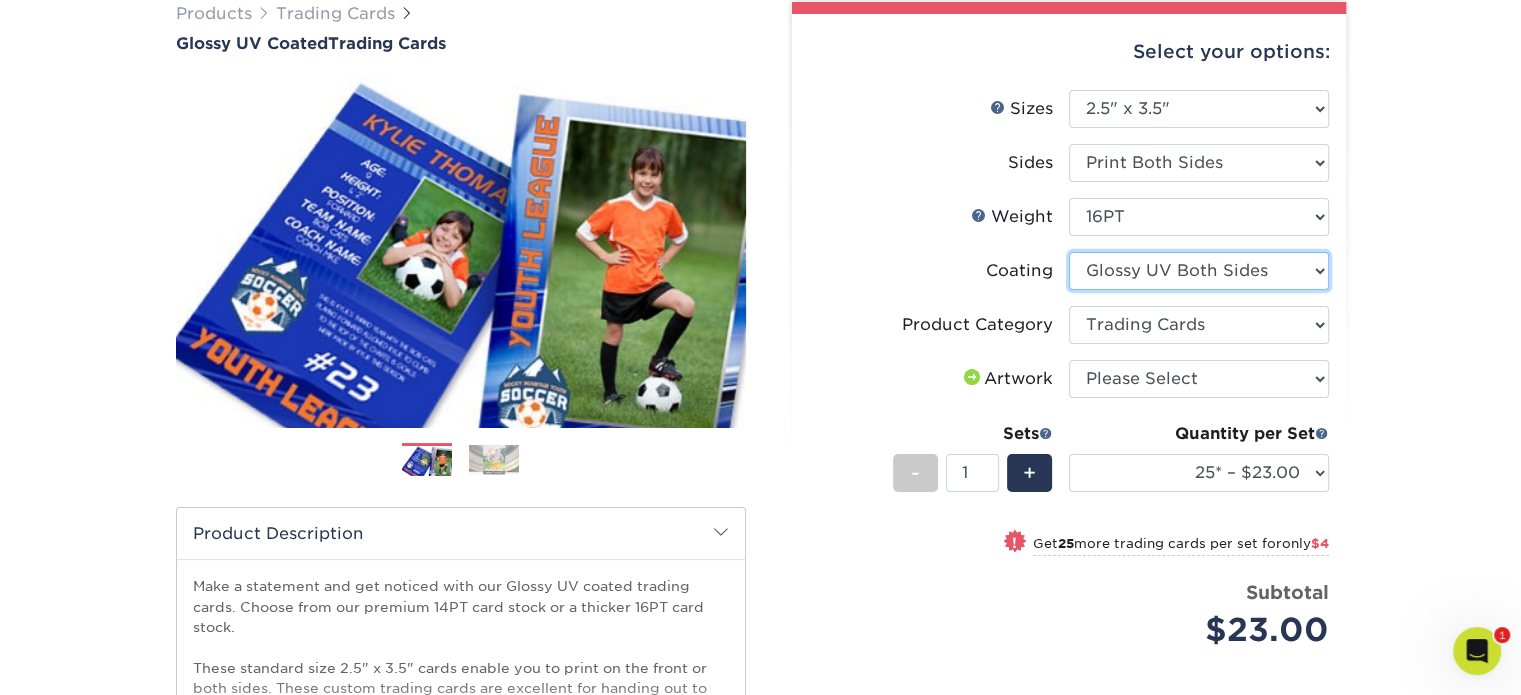 select on "1e8116af-acfc-44b1-83dc-8181aa338834" 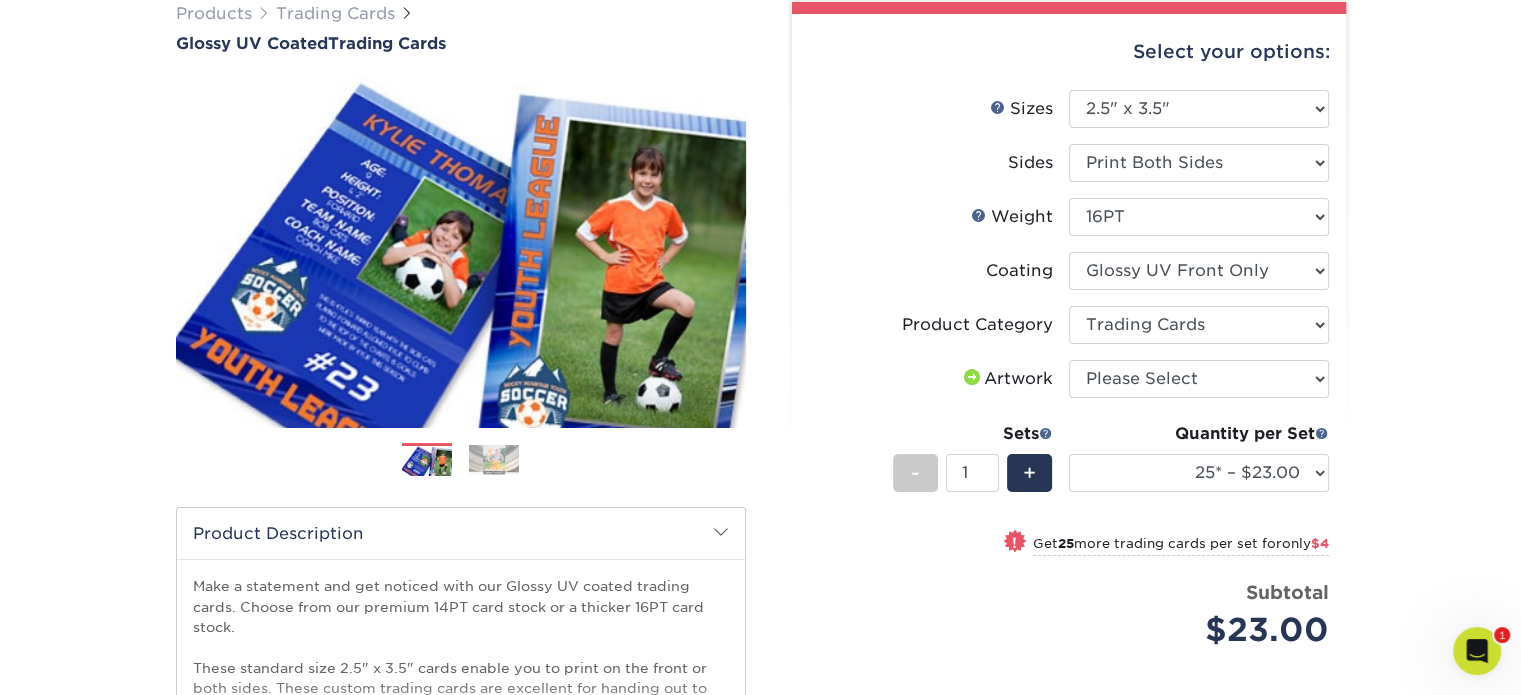 click at bounding box center [1199, 271] 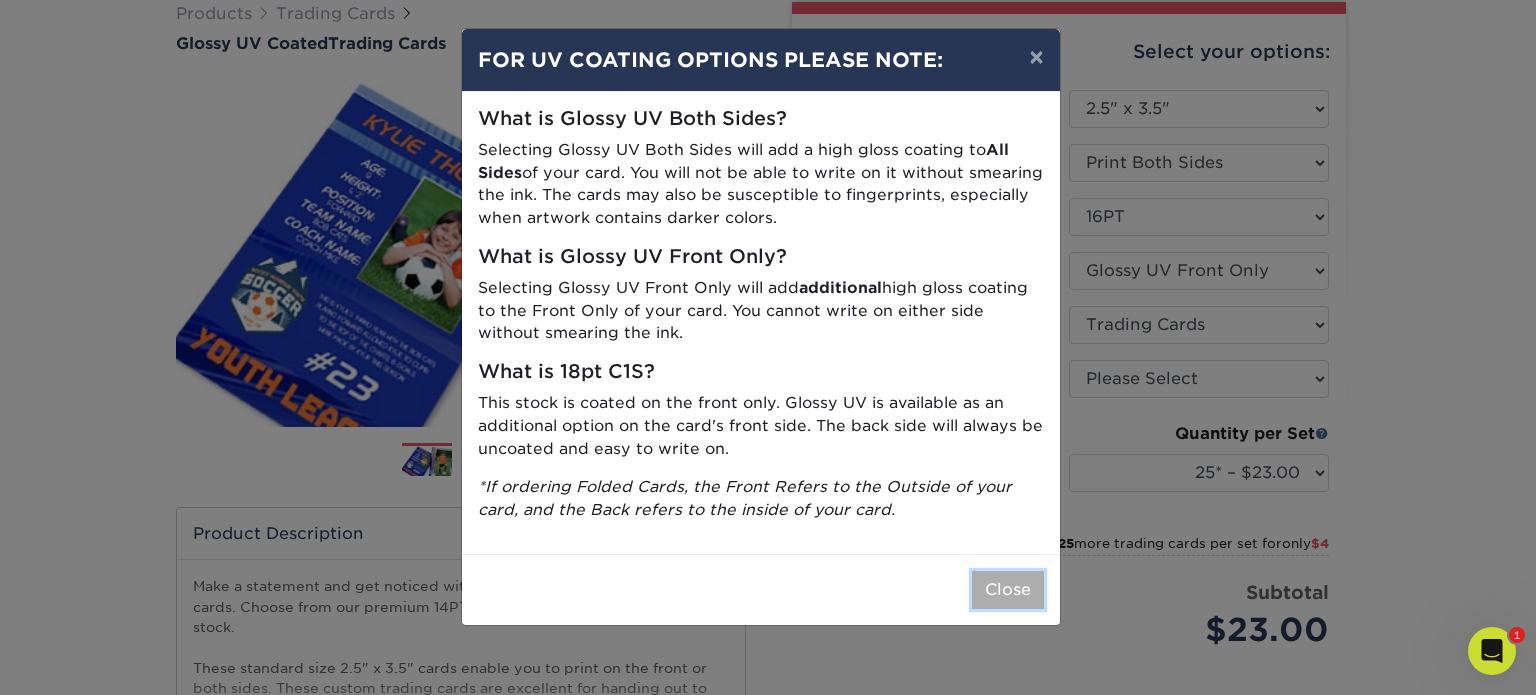 click on "Close" at bounding box center (1008, 590) 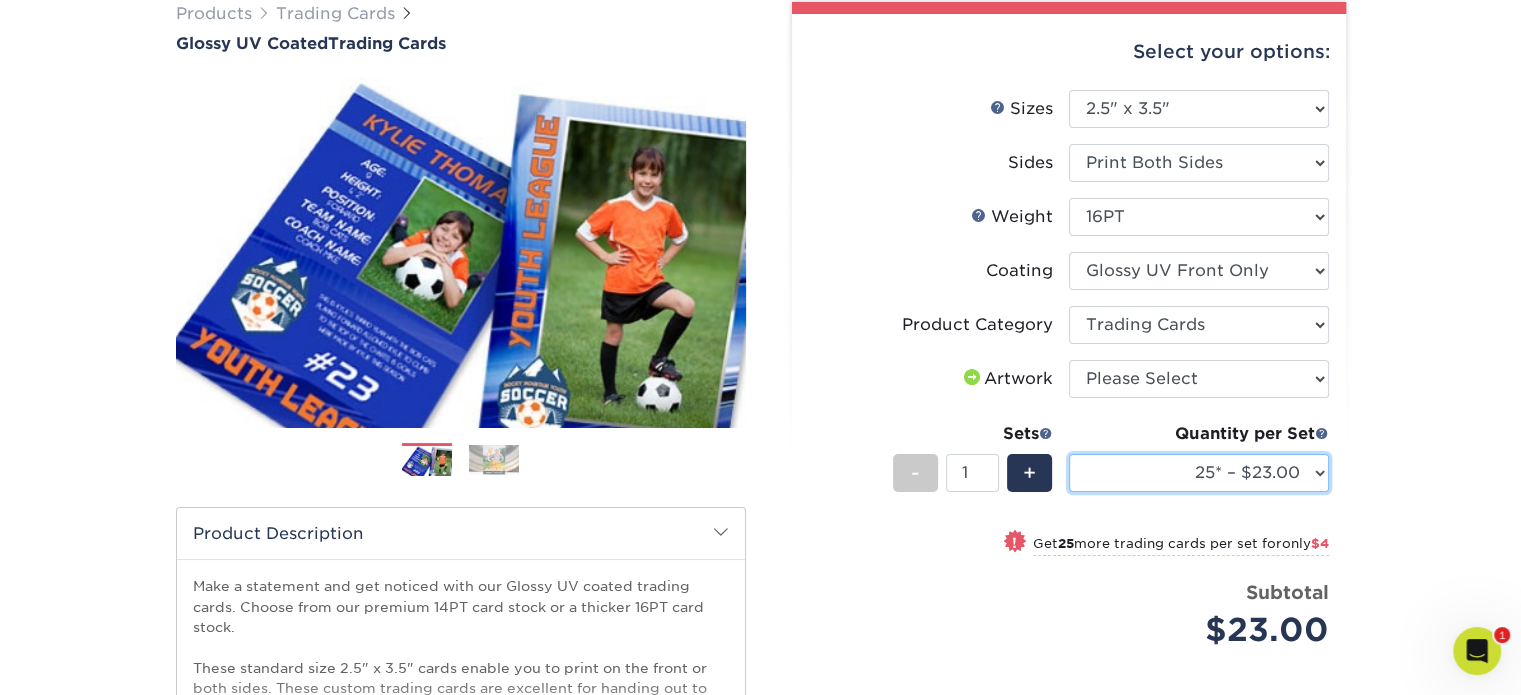 click on "25* – $23.00 50* – $27.00 75* – $33.00 100* – $37.00 250* – $47.00 500 – $58.00 1000 – $71.00 2500 – $141.00 5000 – $192.00 10000 – $376.00 15000 – $554.00 20000 – $742.00 25000 – $903.00" at bounding box center [1199, 473] 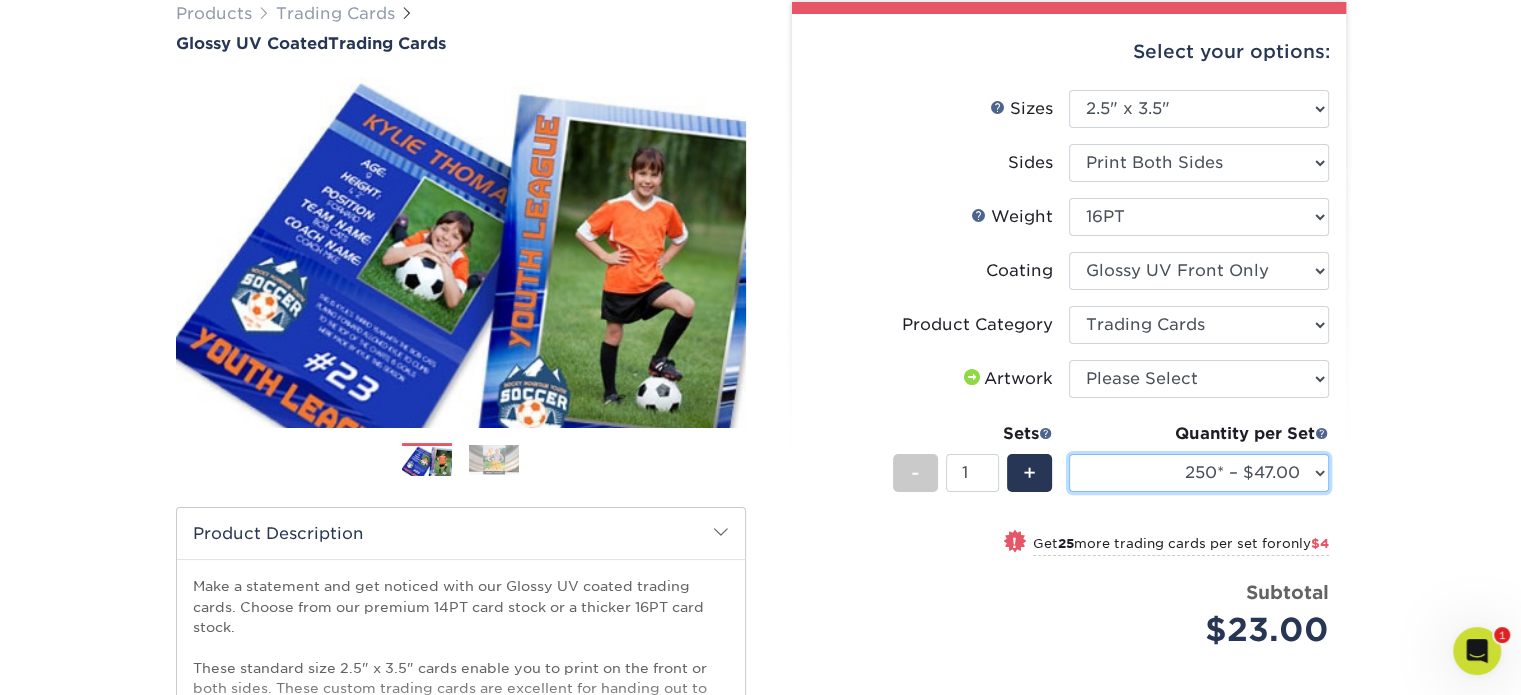 click on "25* – $23.00 50* – $27.00 75* – $33.00 100* – $37.00 250* – $47.00 500 – $58.00 1000 – $71.00 2500 – $141.00 5000 – $192.00 10000 – $376.00 15000 – $554.00 20000 – $742.00 25000 – $903.00" at bounding box center [1199, 473] 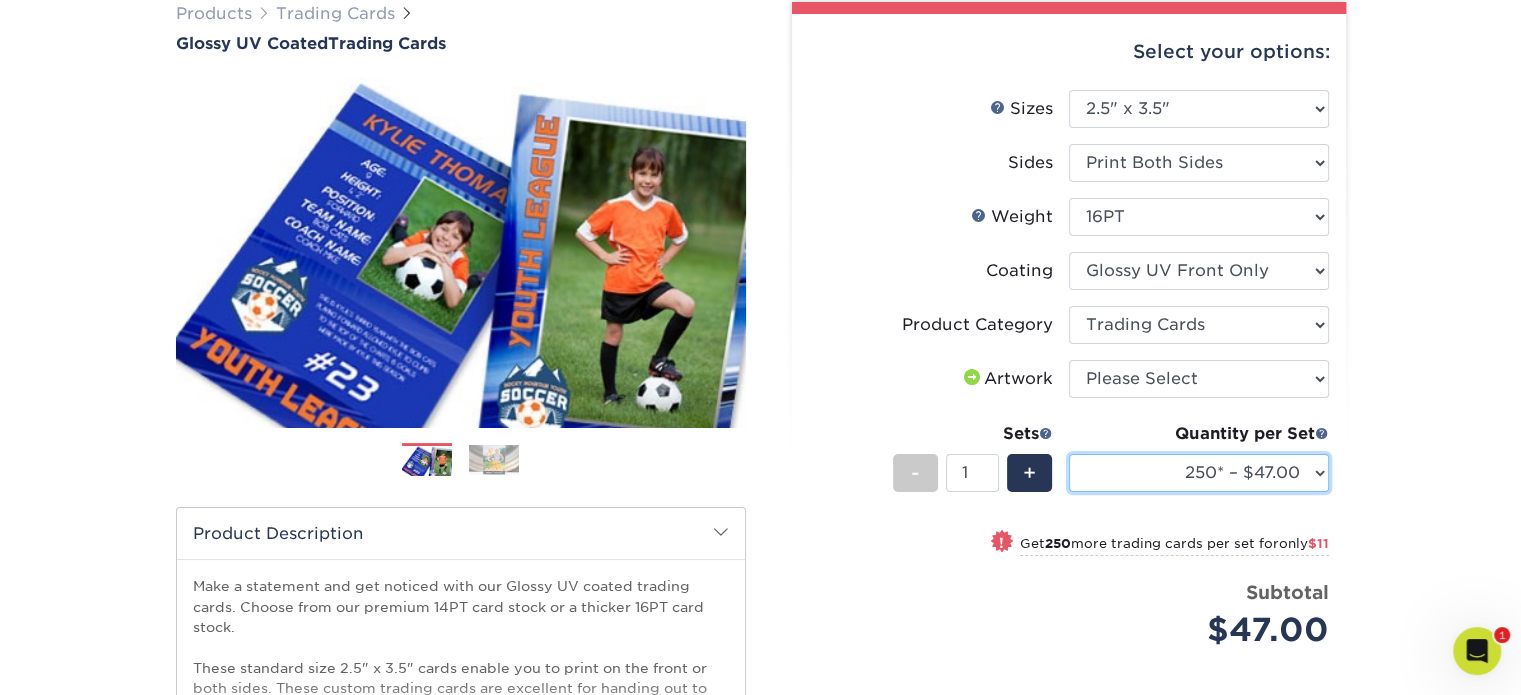 click on "25* – $23.00 50* – $27.00 75* – $33.00 100* – $37.00 250* – $47.00 500 – $58.00 1000 – $71.00 2500 – $141.00 5000 – $192.00 10000 – $376.00 15000 – $554.00 20000 – $742.00 25000 – $903.00" at bounding box center [1199, 473] 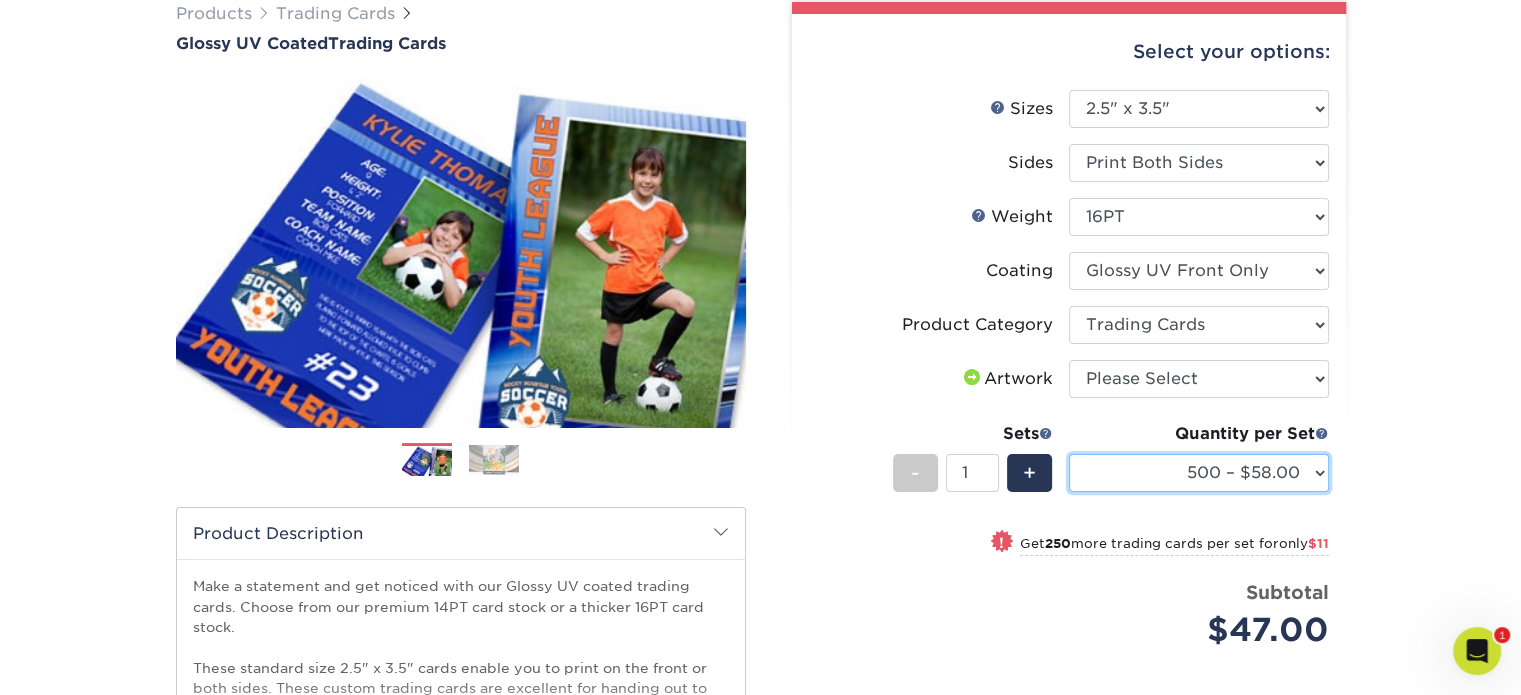 click on "25* – $23.00 50* – $27.00 75* – $33.00 100* – $37.00 250* – $47.00 500 – $58.00 1000 – $71.00 2500 – $141.00 5000 – $192.00 10000 – $376.00 15000 – $554.00 20000 – $742.00 25000 – $903.00" at bounding box center (1199, 473) 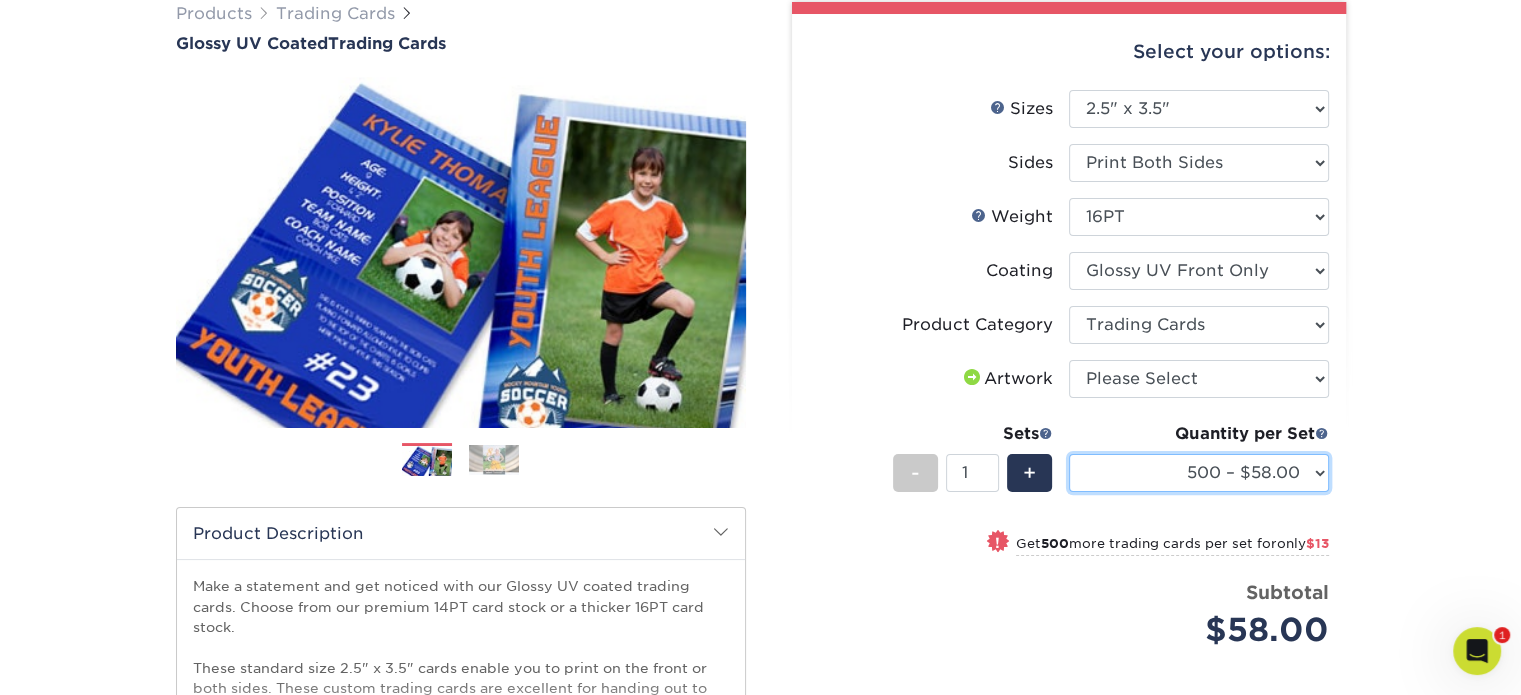 click on "25* – $23.00 50* – $27.00 75* – $33.00 100* – $37.00 250* – $47.00 500 – $58.00 1000 – $71.00 2500 – $141.00 5000 – $192.00 10000 – $376.00 15000 – $554.00 20000 – $742.00 25000 – $903.00" at bounding box center [1199, 473] 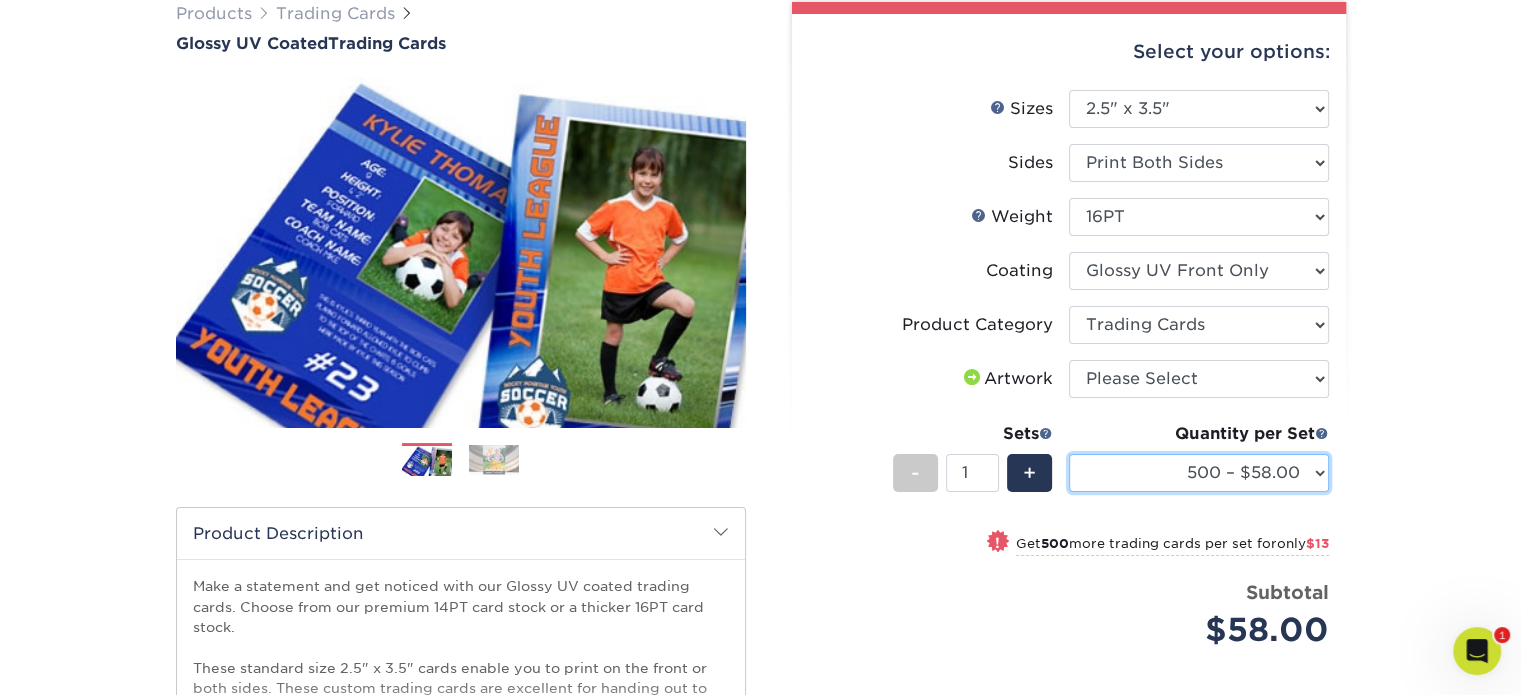 select on "250* – $47.00" 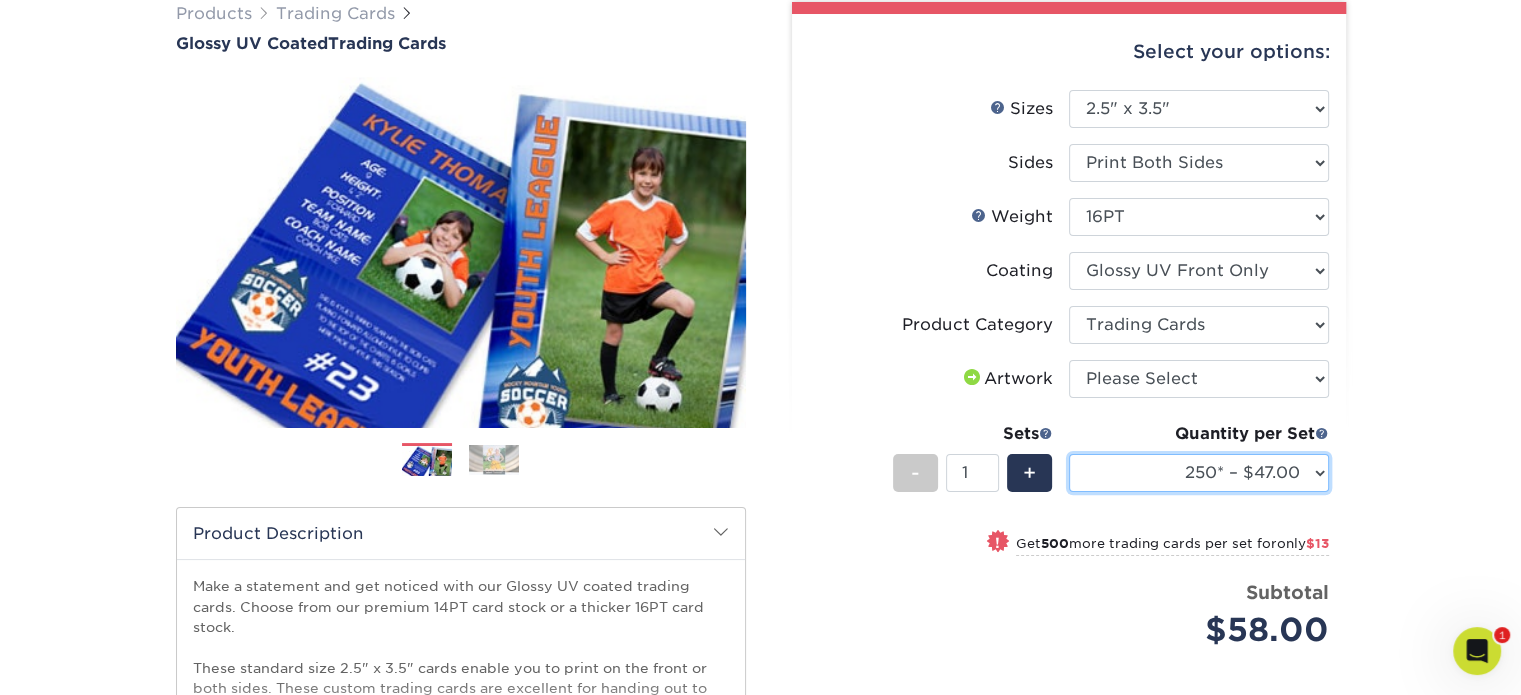click on "25* – $23.00 50* – $27.00 75* – $33.00 100* – $37.00 250* – $47.00 500 – $58.00 1000 – $71.00 2500 – $141.00 5000 – $192.00 10000 – $376.00 15000 – $554.00 20000 – $742.00 25000 – $903.00" at bounding box center [1199, 473] 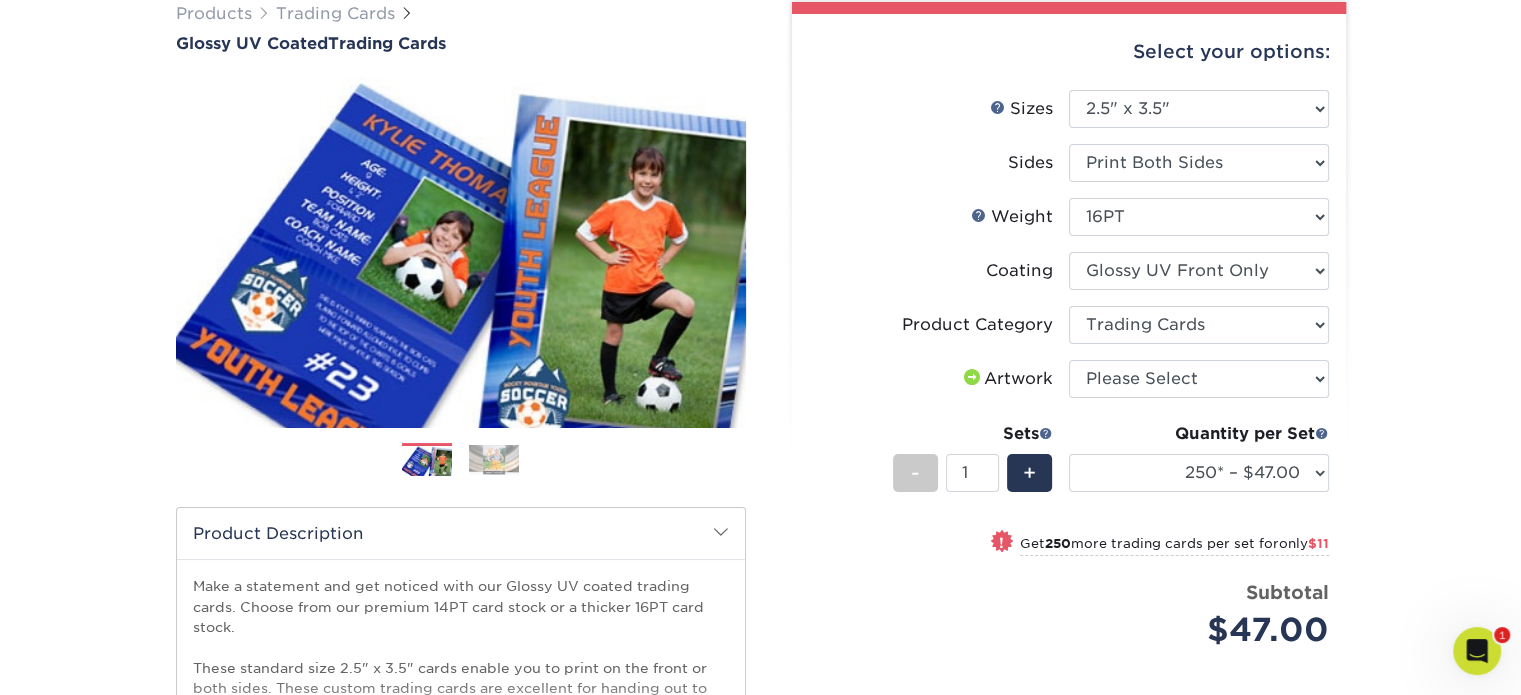 click on "Products
Trading Cards
Glossy UV Coated  Trading Cards
Previous Next  /" at bounding box center (760, 496) 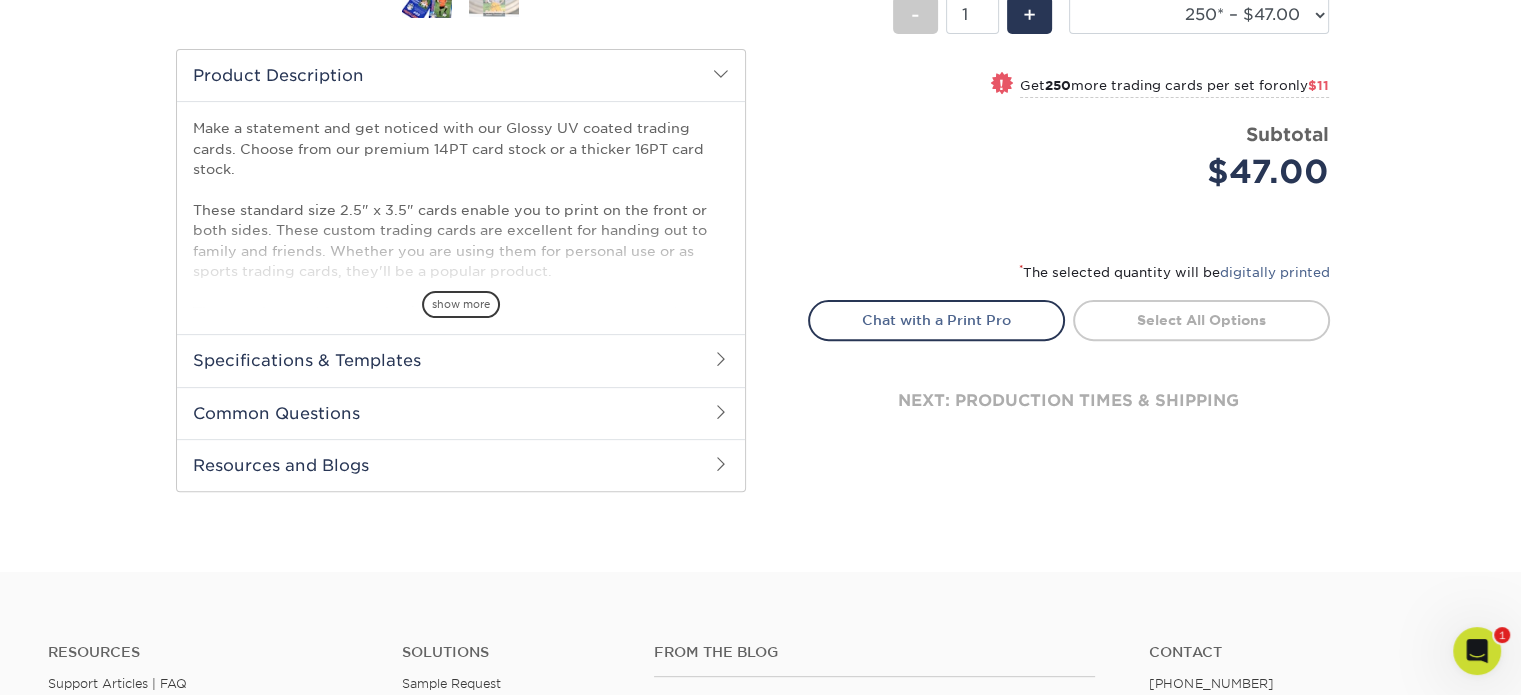 scroll, scrollTop: 666, scrollLeft: 0, axis: vertical 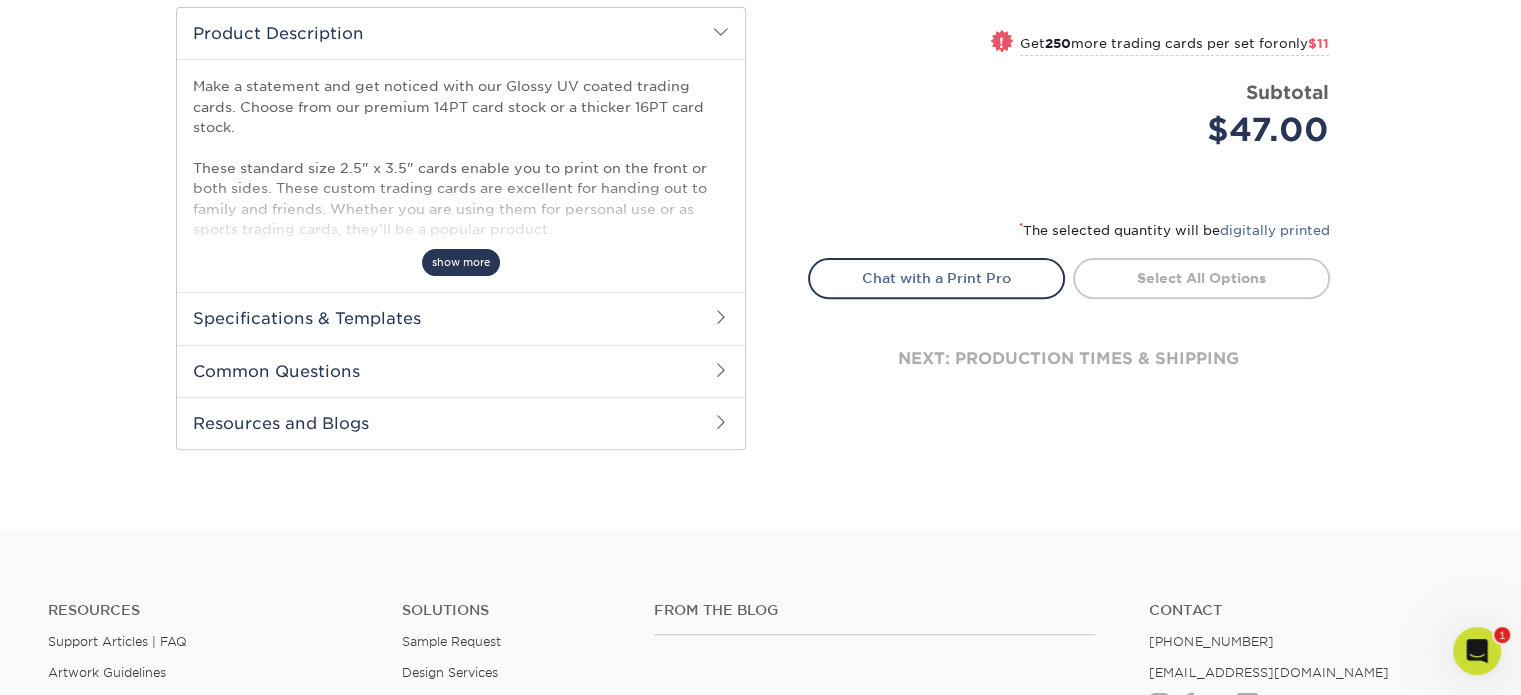 click on "show more" at bounding box center (461, 262) 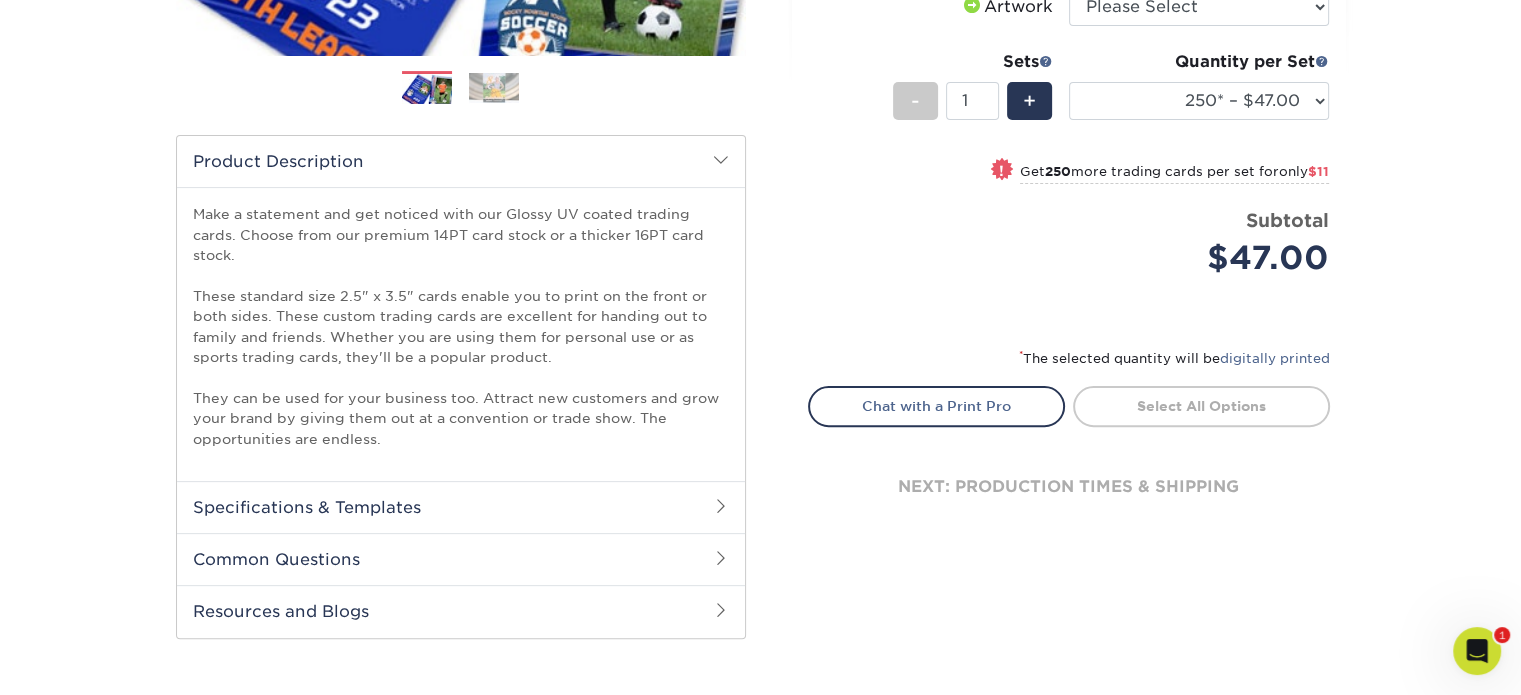 scroll, scrollTop: 500, scrollLeft: 0, axis: vertical 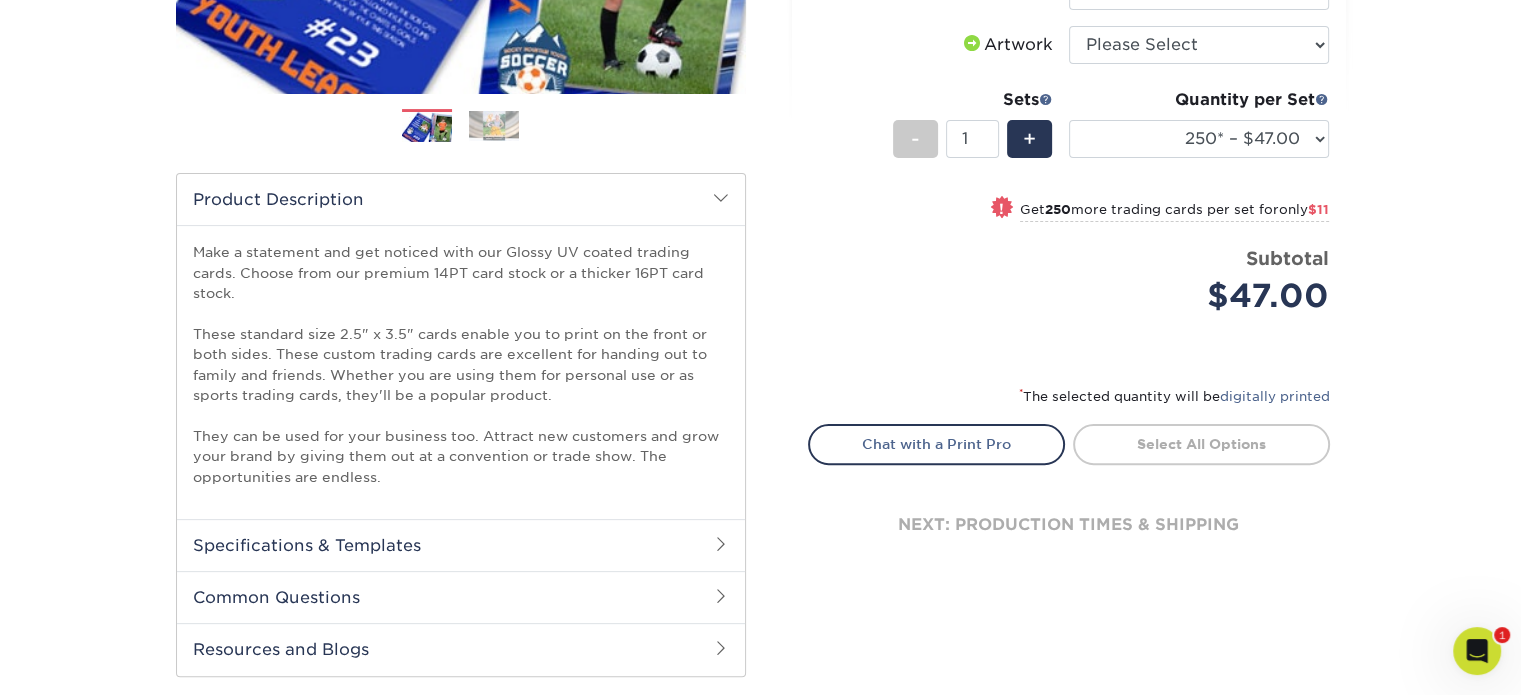 click on "$47.00" at bounding box center [1206, 296] 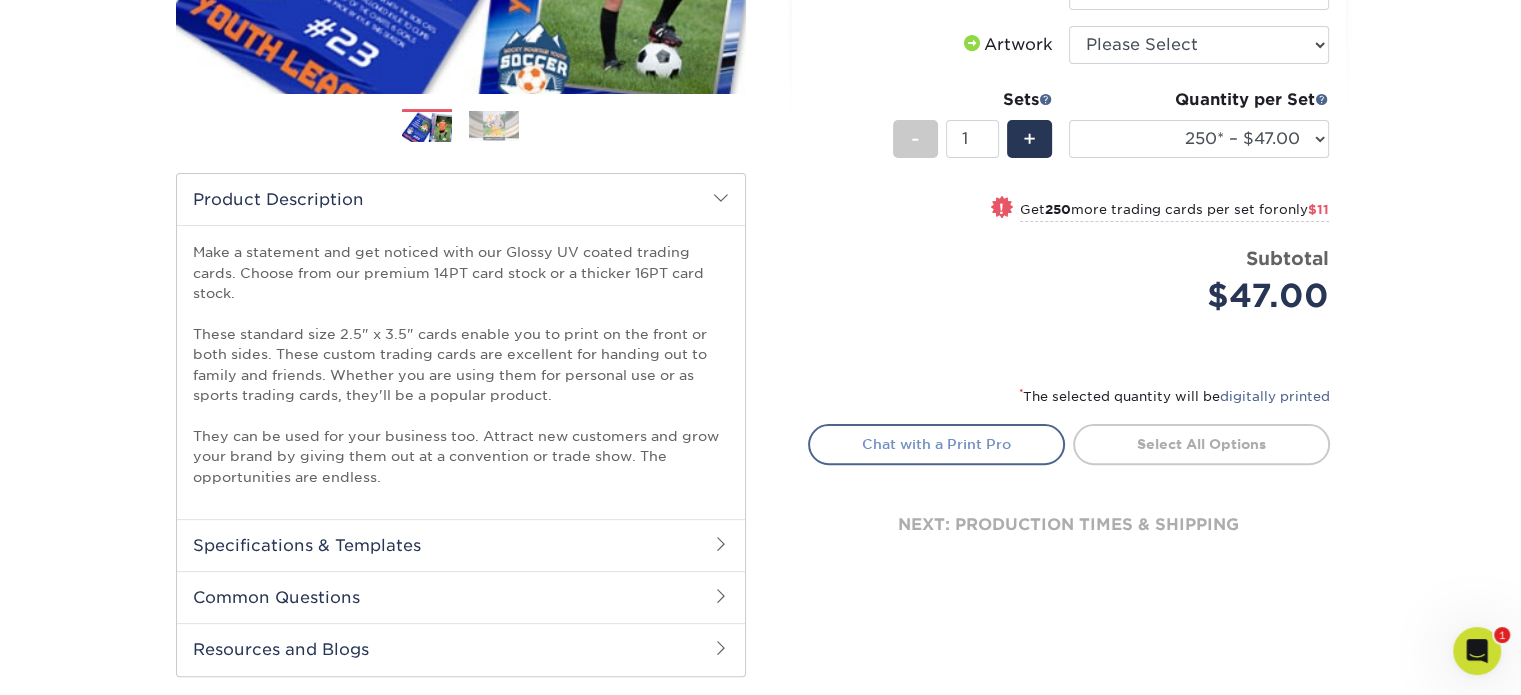 click on "Chat with a Print Pro" at bounding box center [936, 444] 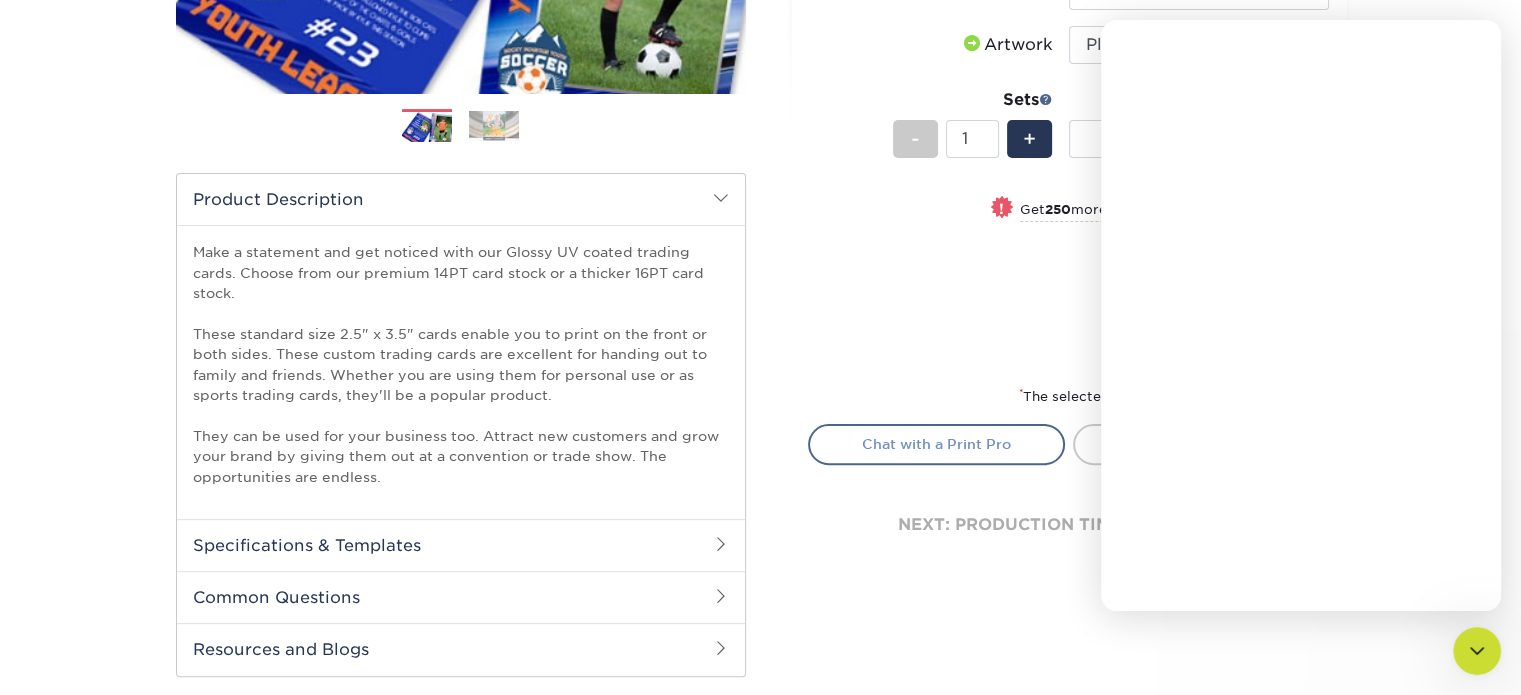 scroll, scrollTop: 0, scrollLeft: 0, axis: both 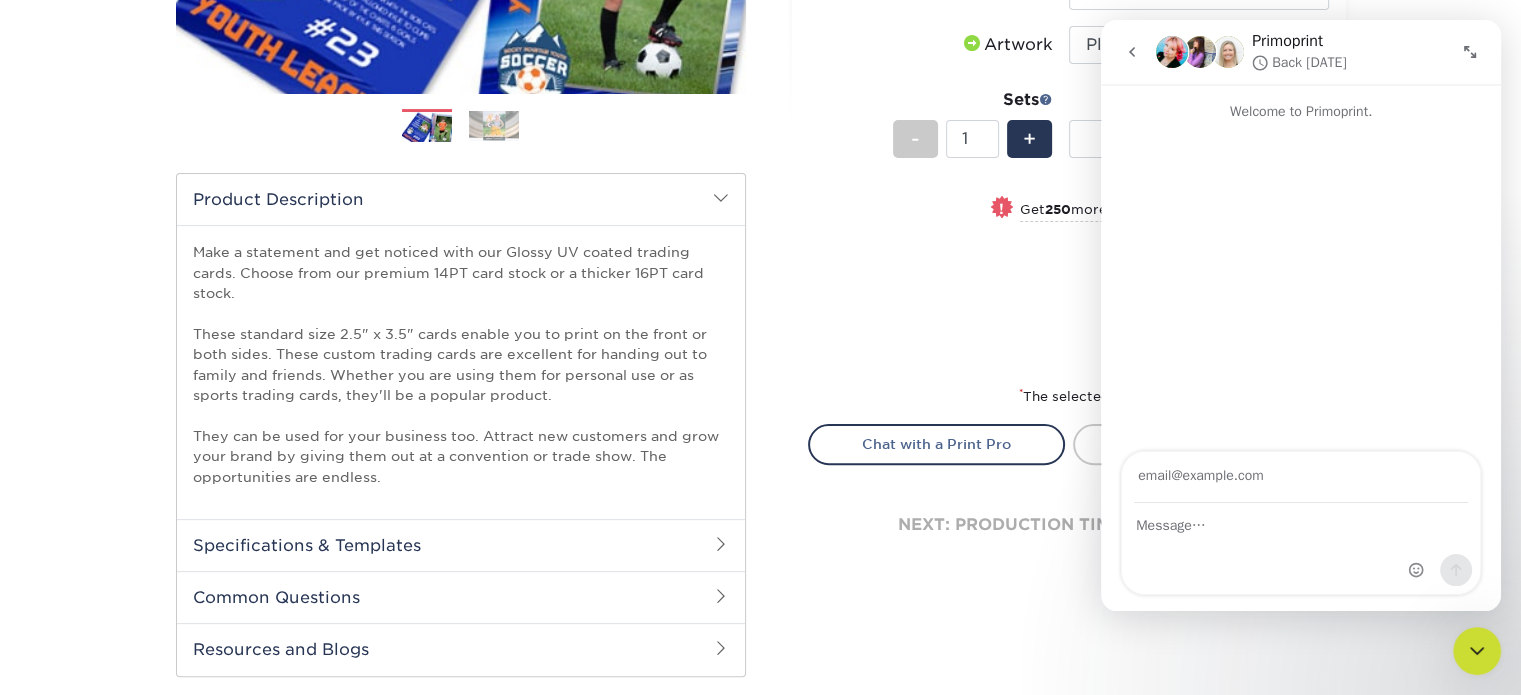 click on "Price per set
$47.00" at bounding box center [939, 283] 